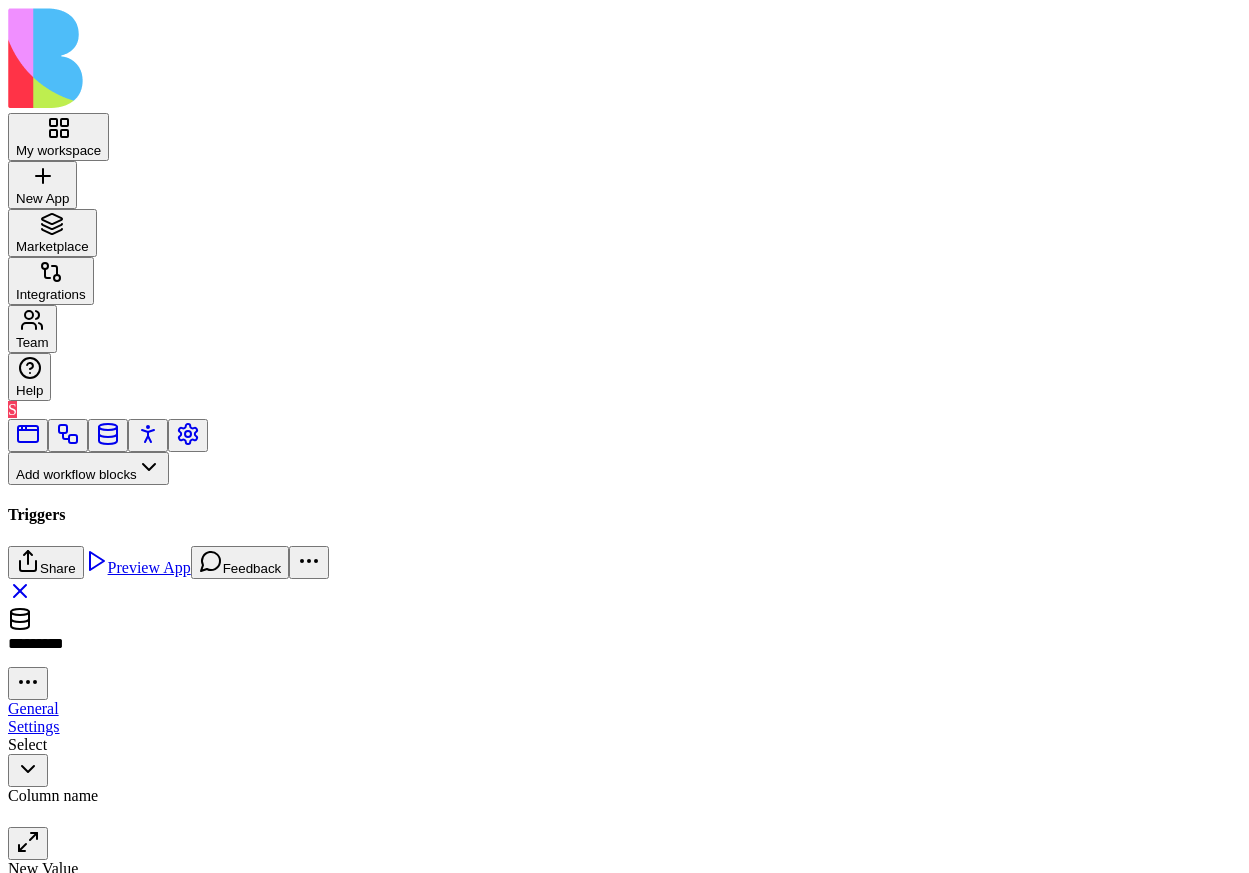 scroll, scrollTop: 0, scrollLeft: 0, axis: both 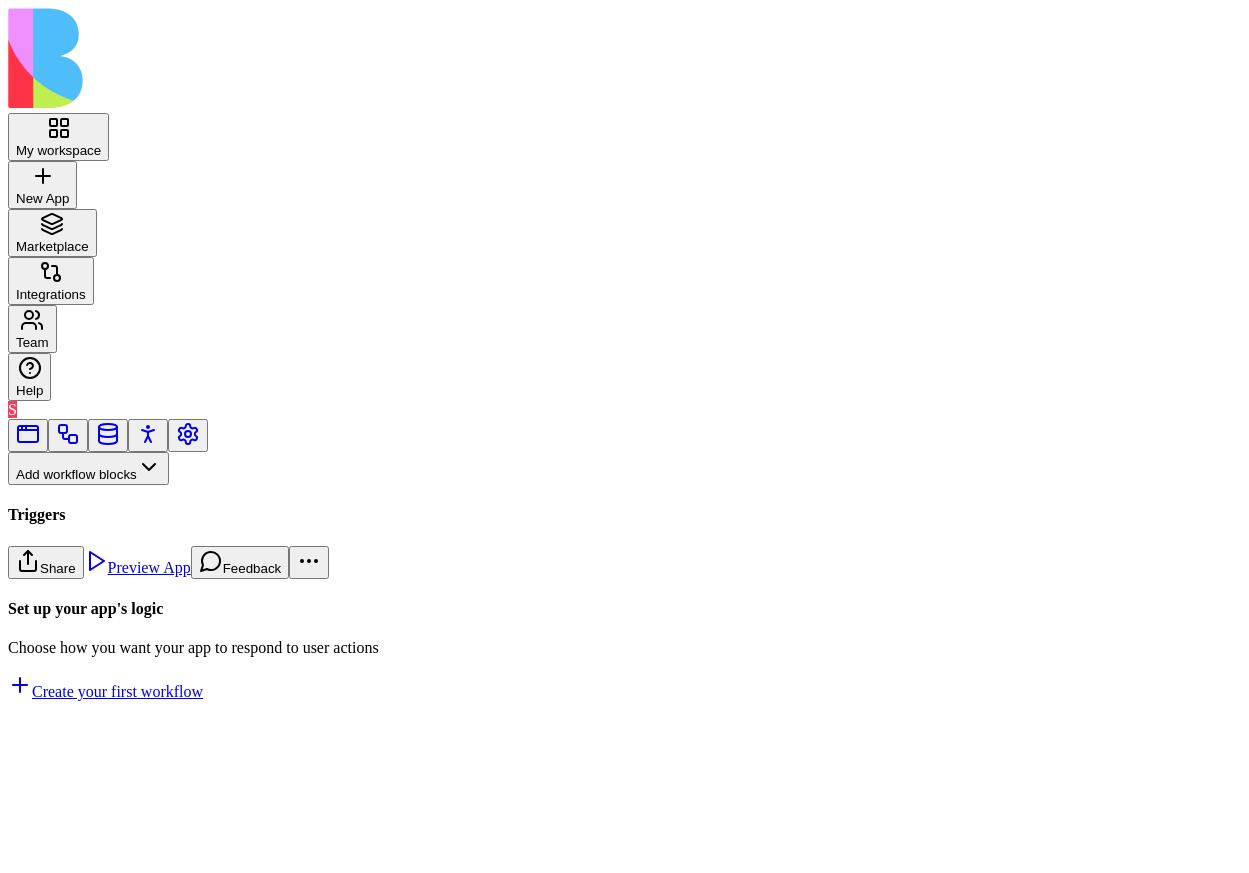 click on "Workflows" at bounding box center [58, 501] 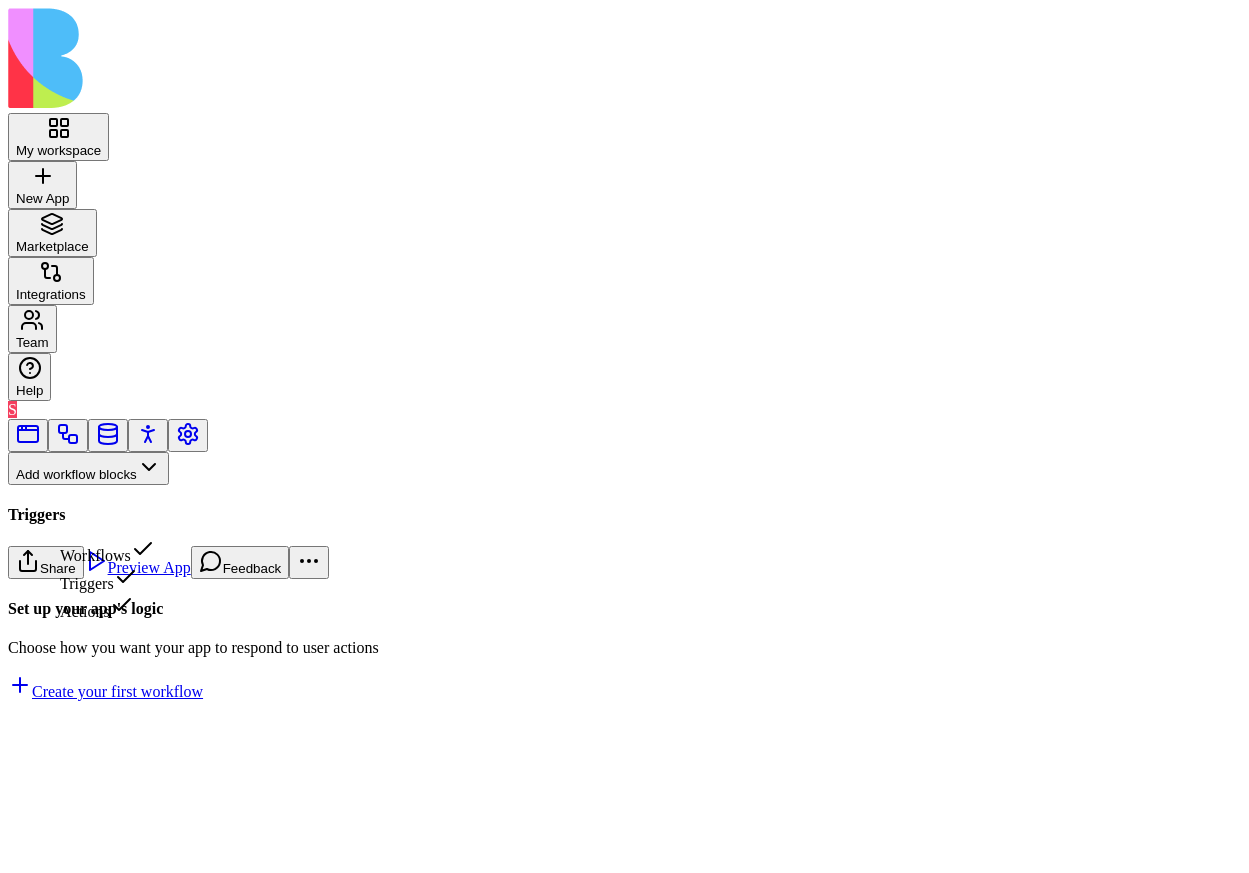 click on "Triggers" at bounding box center [107, 579] 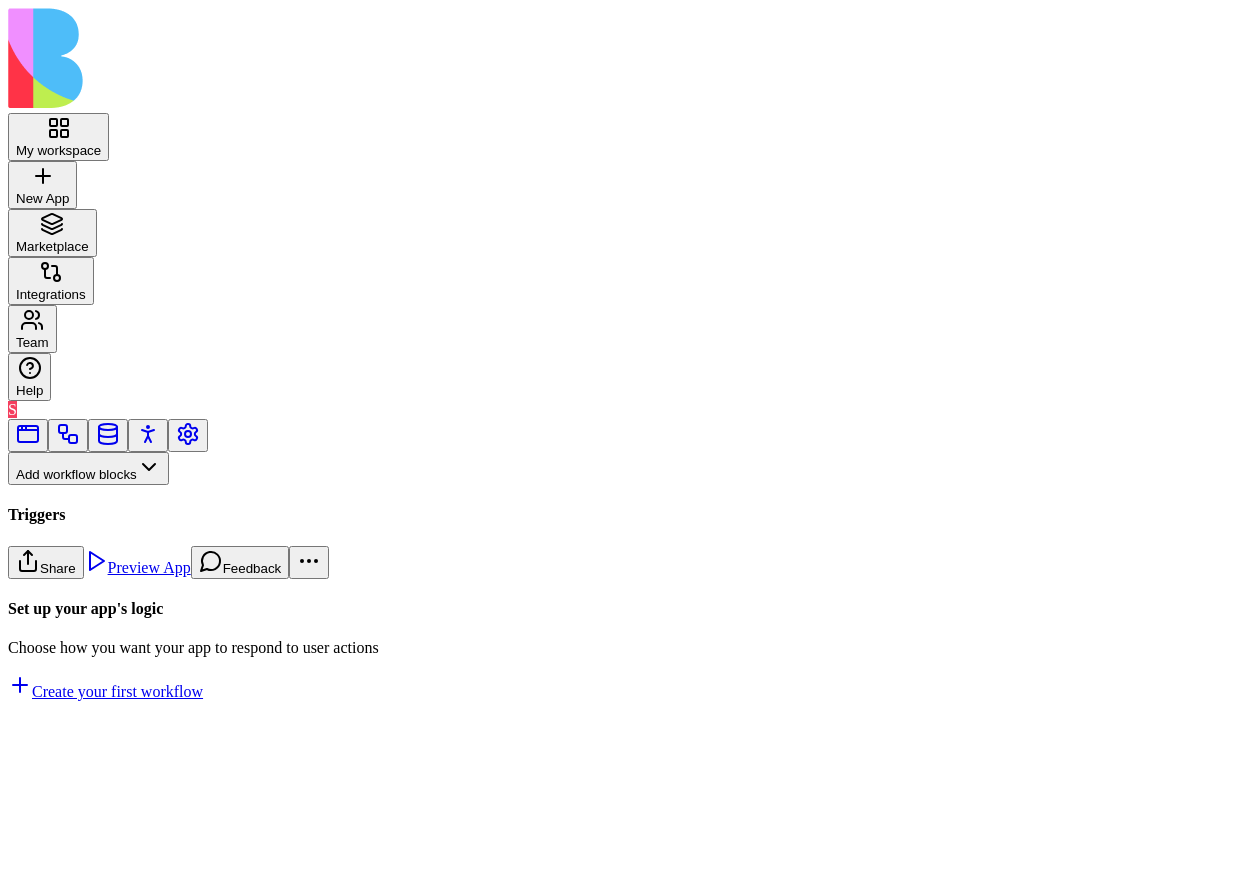 click on "ExternalEventTrigger" at bounding box center (133, 934) 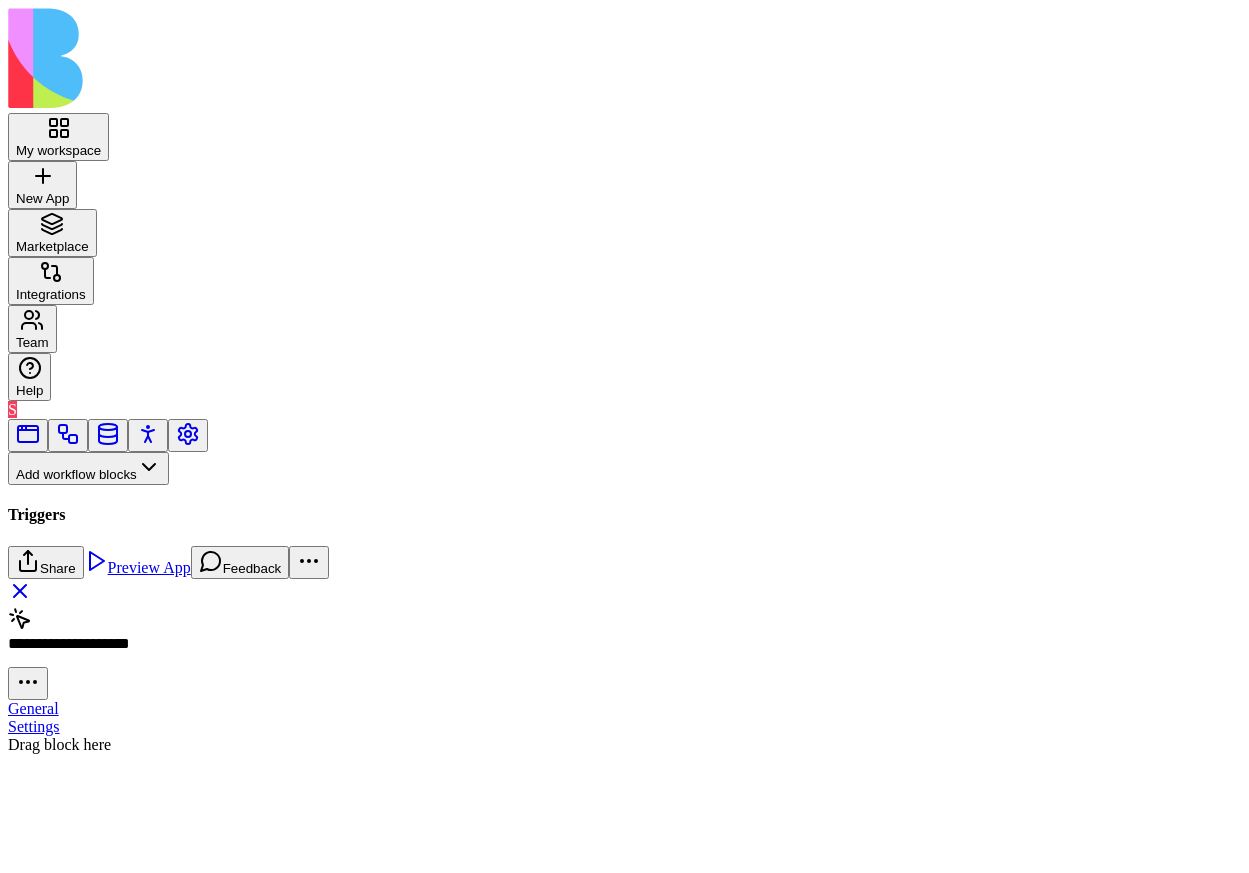 click on "My workspace New App
To pick up a draggable item, press the space bar.
While dragging, use the arrow keys to move the item.
Press space again to drop the item in its new position, or press escape to cancel.
Marketplace Integrations Team Help S Add workflow blocks Blocks App Builder Create App Create Block CreateTableColumns CreateBlocksCodePage DescribeBlock DescribeApp UpdateBlock CompileApp GetAppTypesCode CreateBlocksTable GenerateAppCode CreateBlocksPages CreateTables UpdateApp GenerateAppCoverImage IsNewApp DeletePage UpdatePage GetAppIntegrations ImplementApp EditTableColumns CreateRoles CreateActions CreateWorkflows EditTables Triggers App Action Form Submitted Scheduler SchedulerTriggerEntrypointAction DataEvent ExternalEventTrigger Inputs Button Text Field URL Field Email Field Password Field Long Text Field JSON Field Checkbox Date Field Number Field Icon Field List Field Image Upload Field Single Select Field Multiple Select Field Block Picker Dynamic Object Field Form Item Picker" at bounding box center [624, 381] 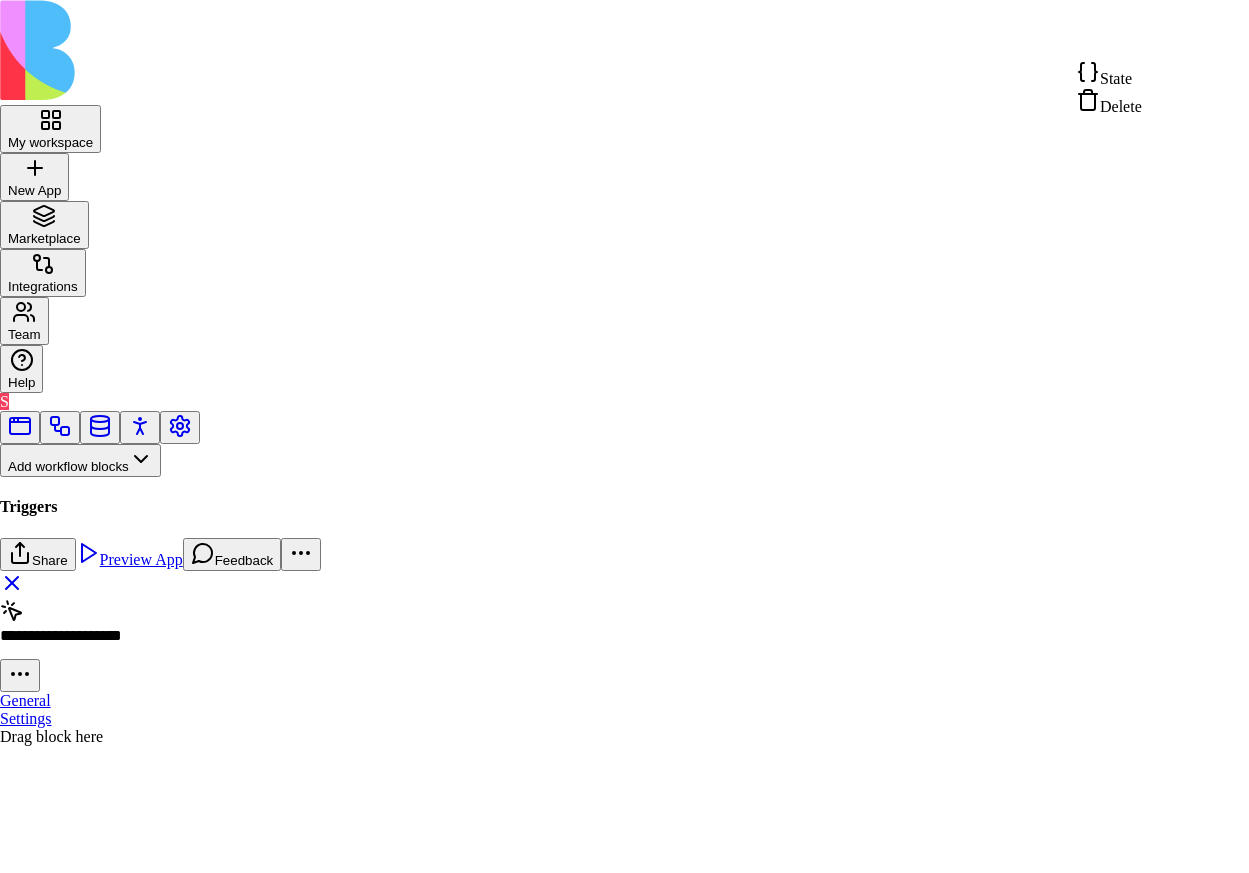 click on "State" at bounding box center (1116, 78) 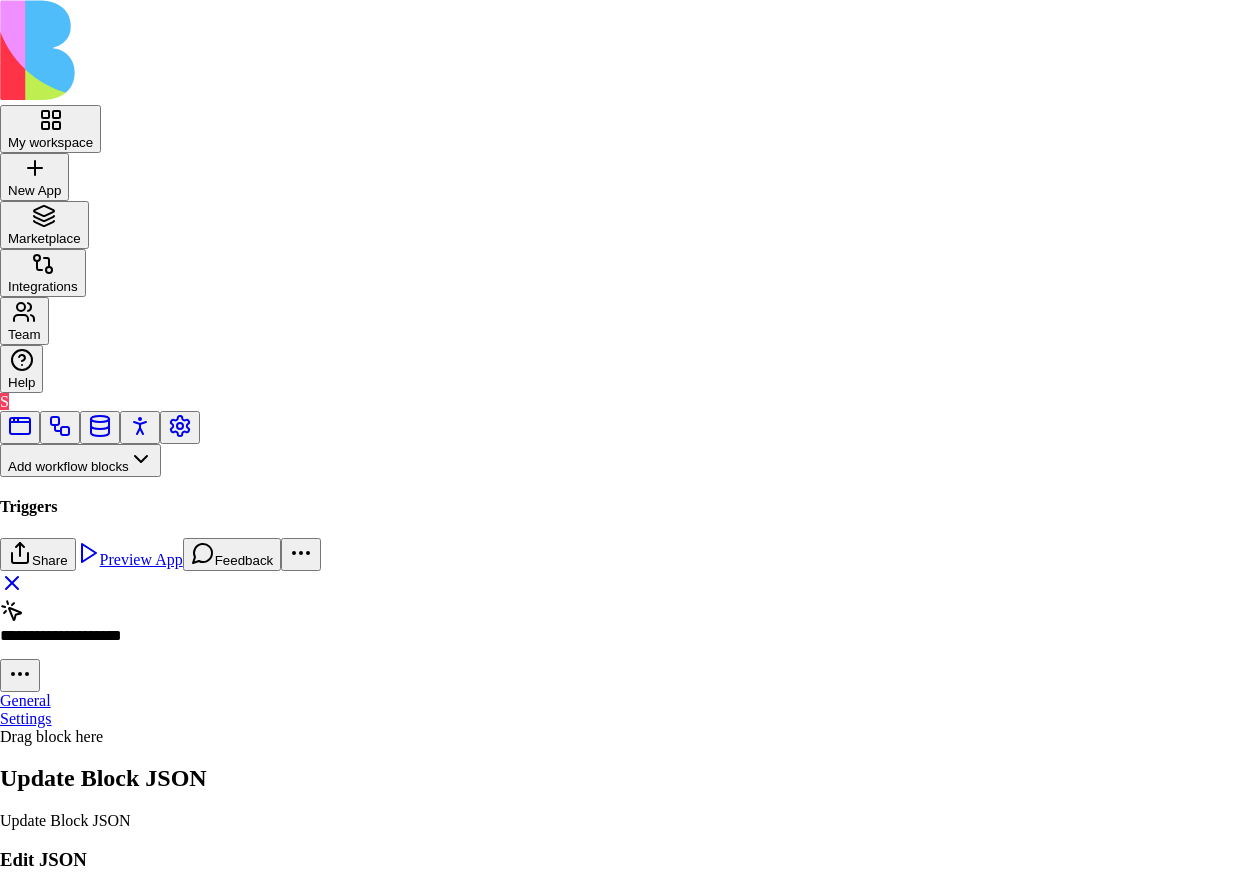 scroll, scrollTop: 0, scrollLeft: 0, axis: both 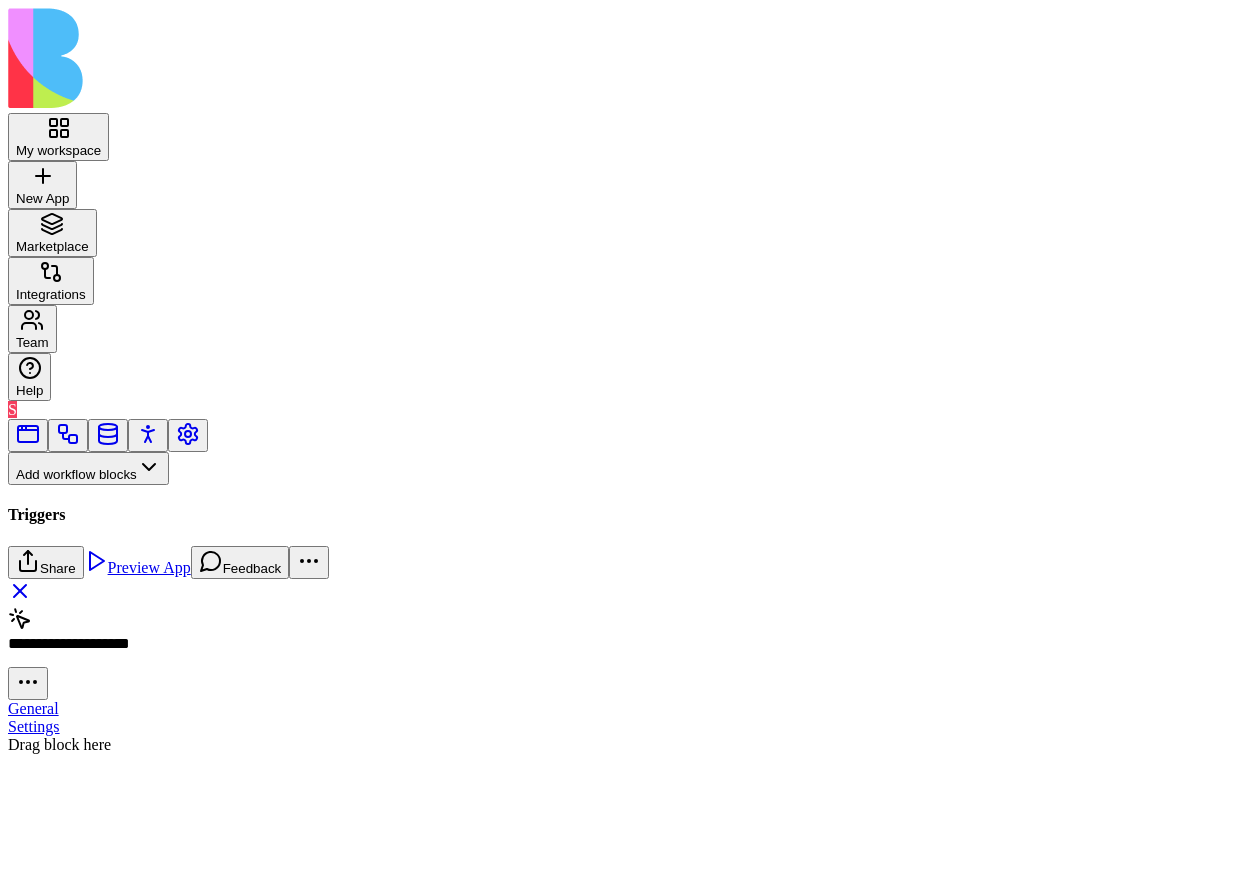 click on "General" at bounding box center [33, 708] 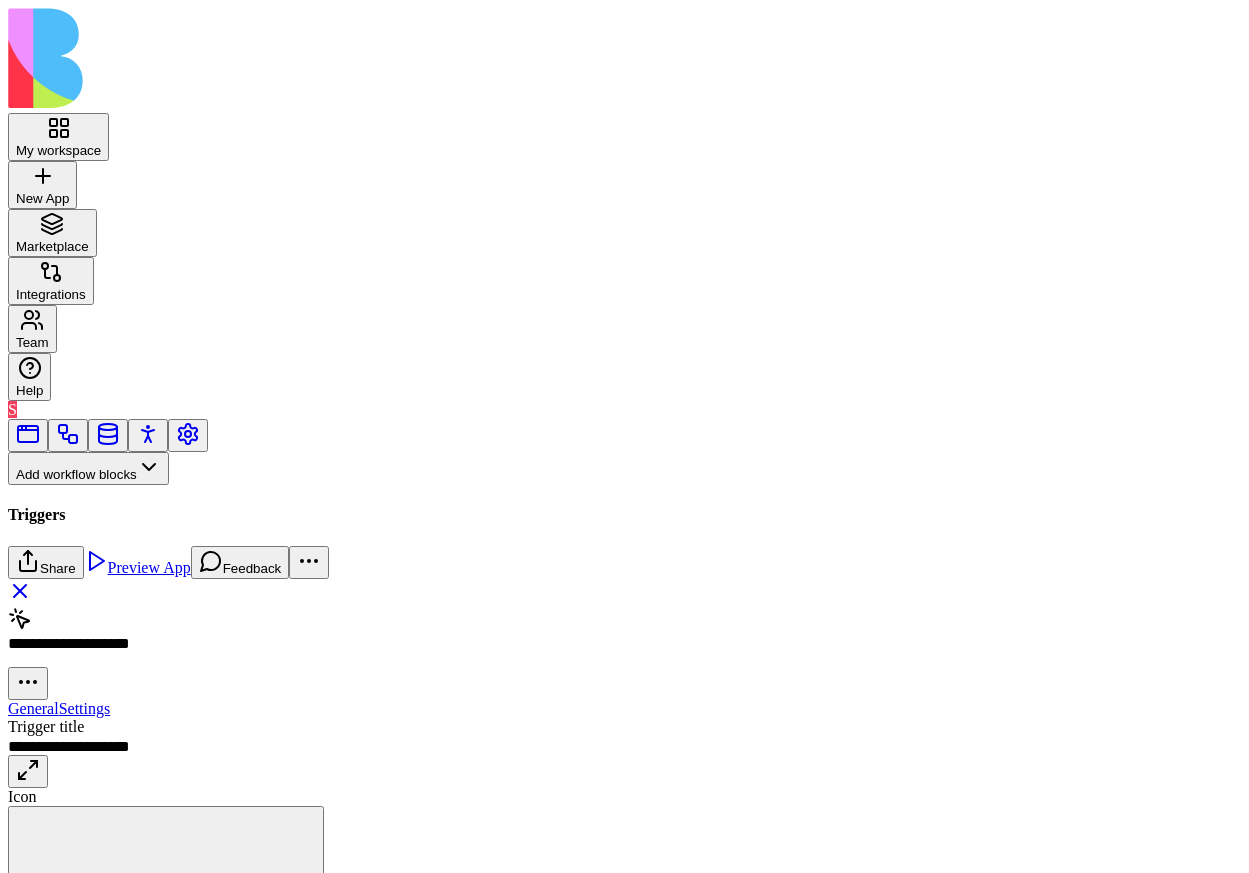 click at bounding box center [166, 899] 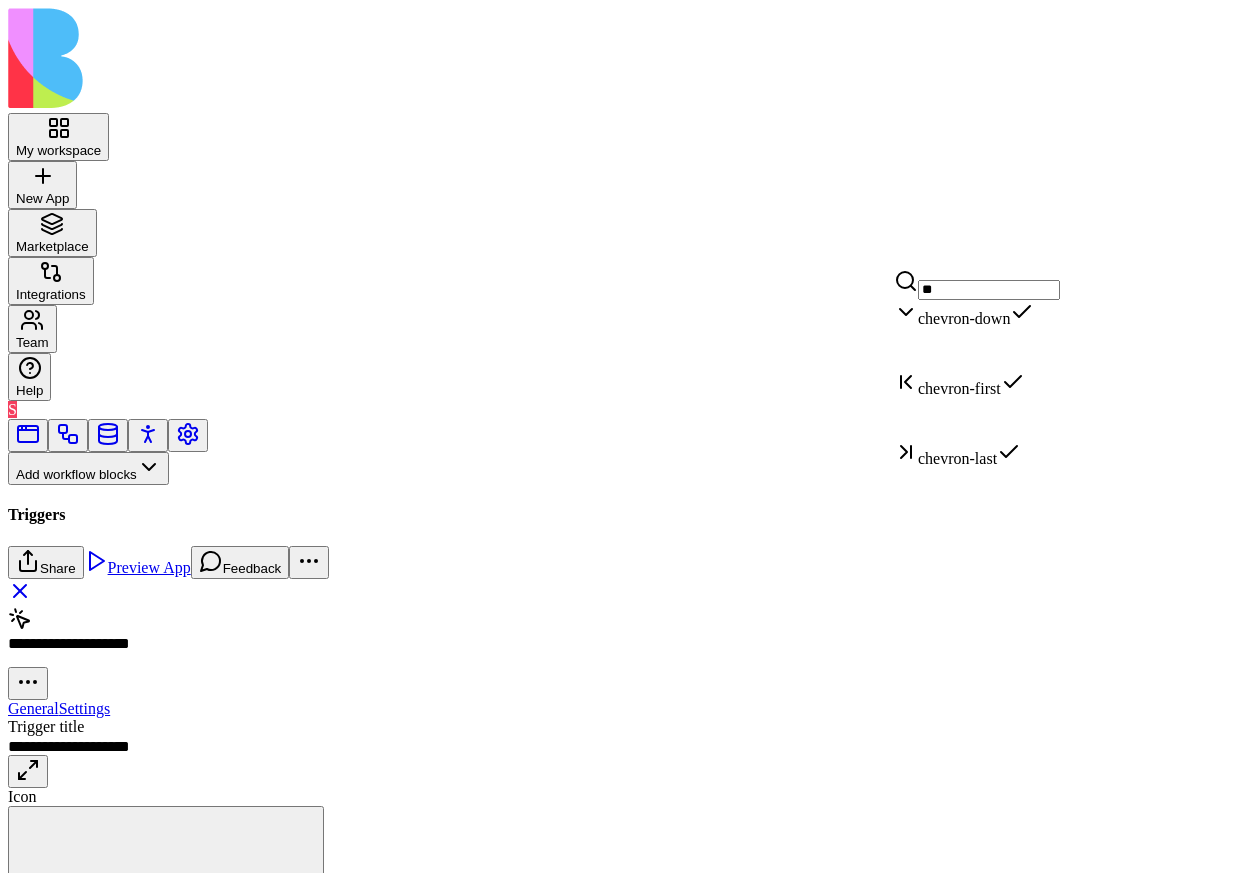 type on "*" 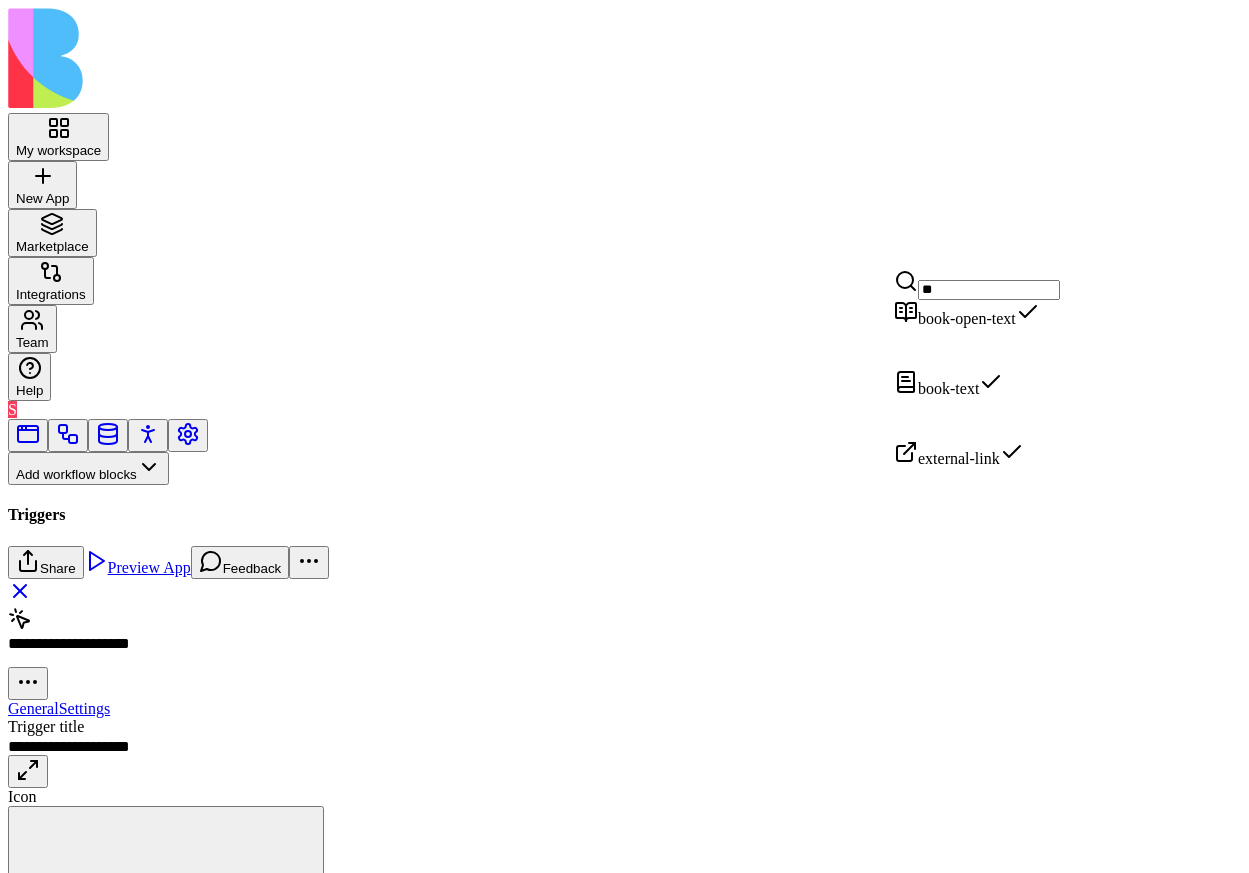 type on "*" 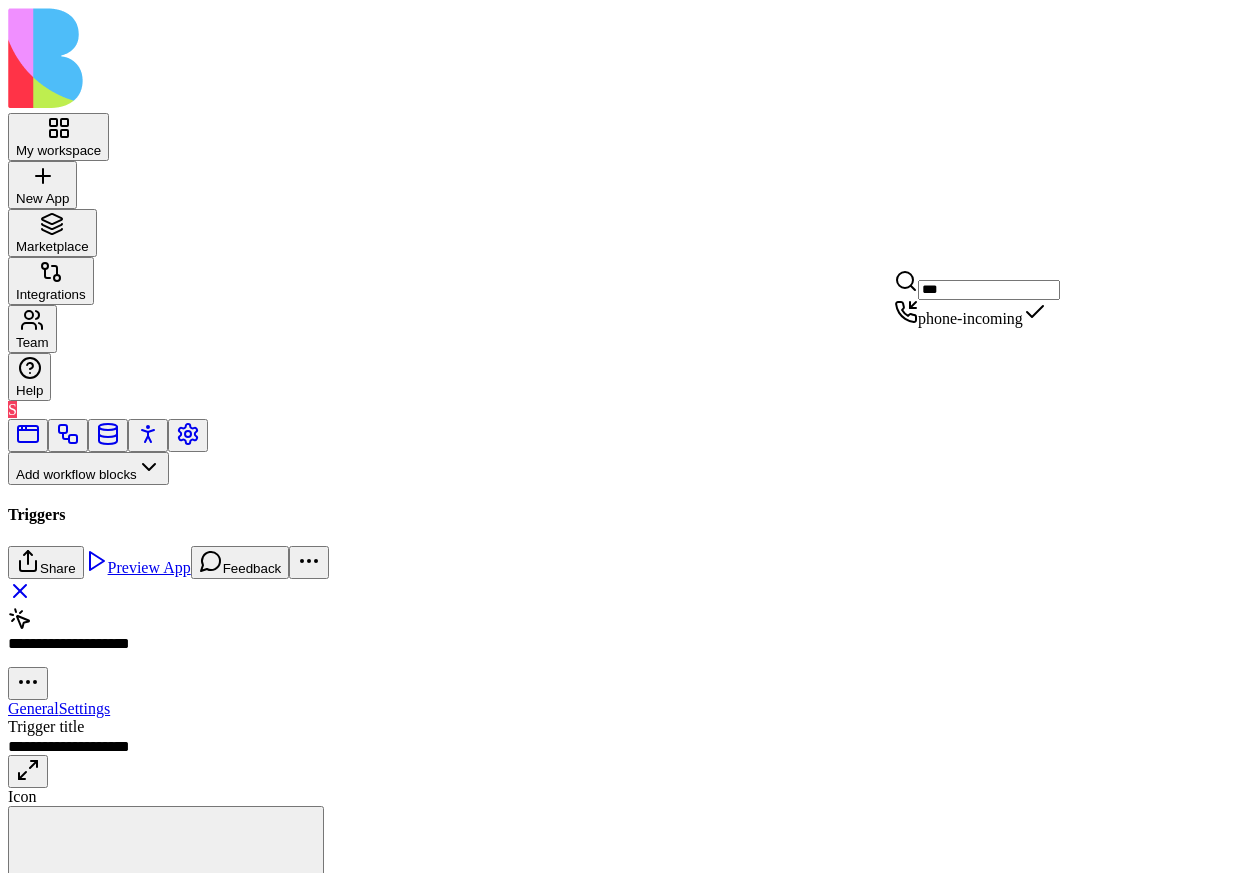 scroll, scrollTop: 14, scrollLeft: 0, axis: vertical 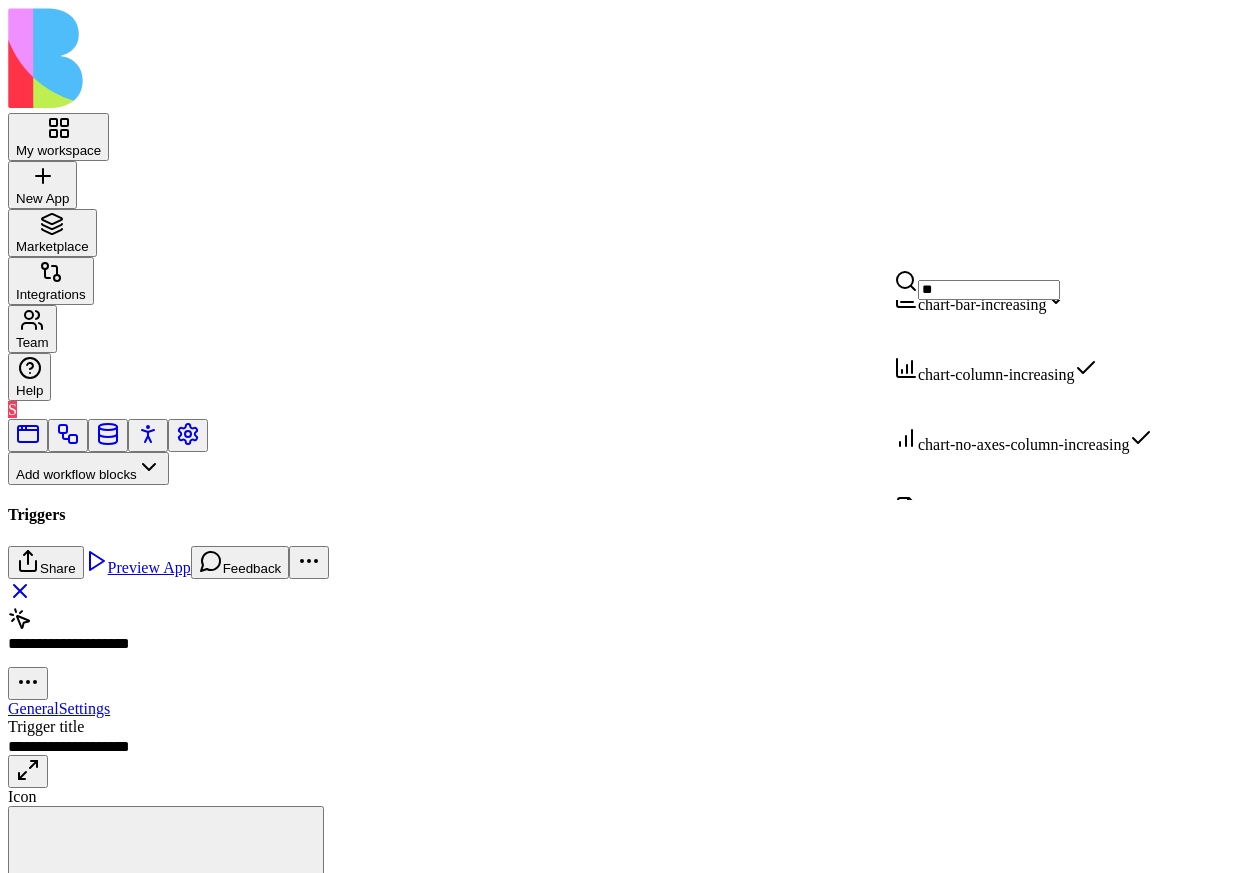 type on "*" 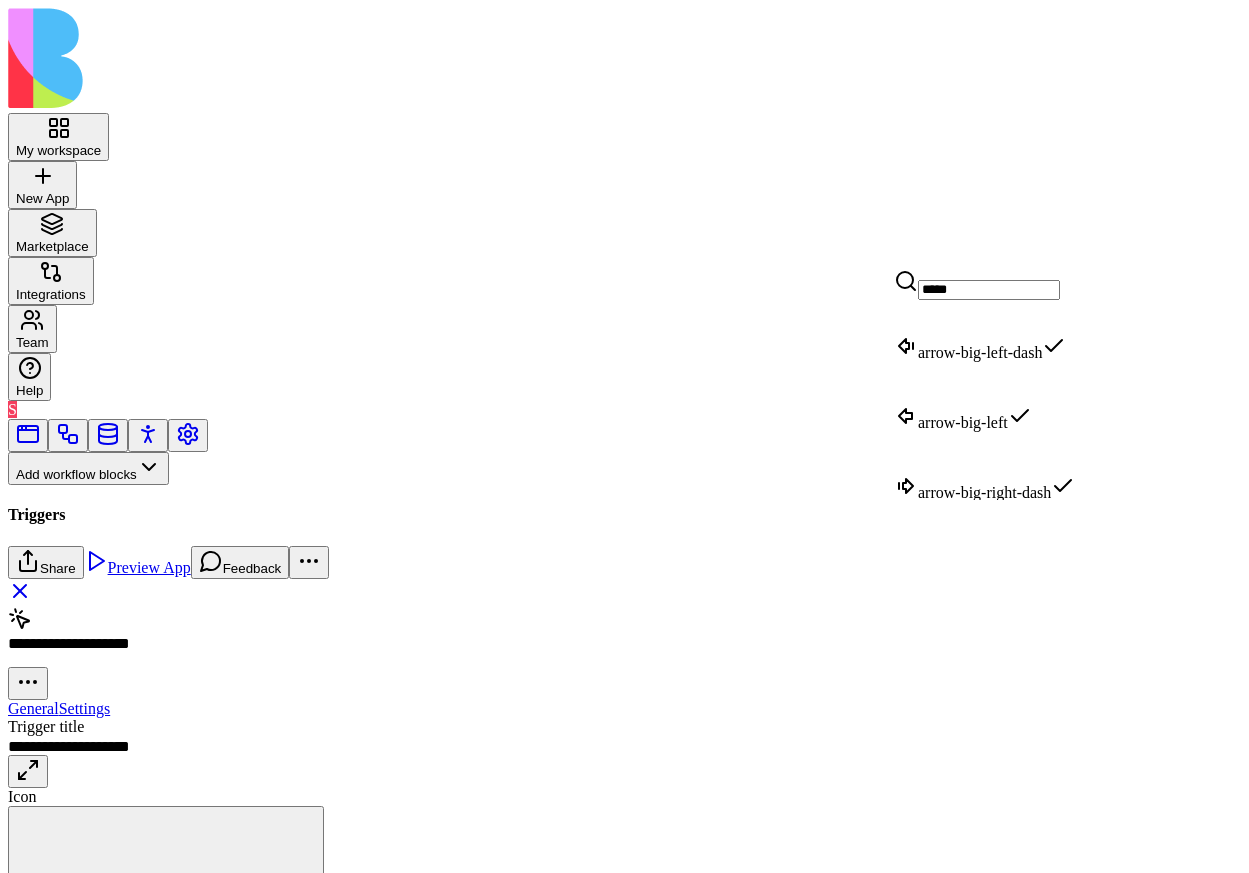 type on "*****" 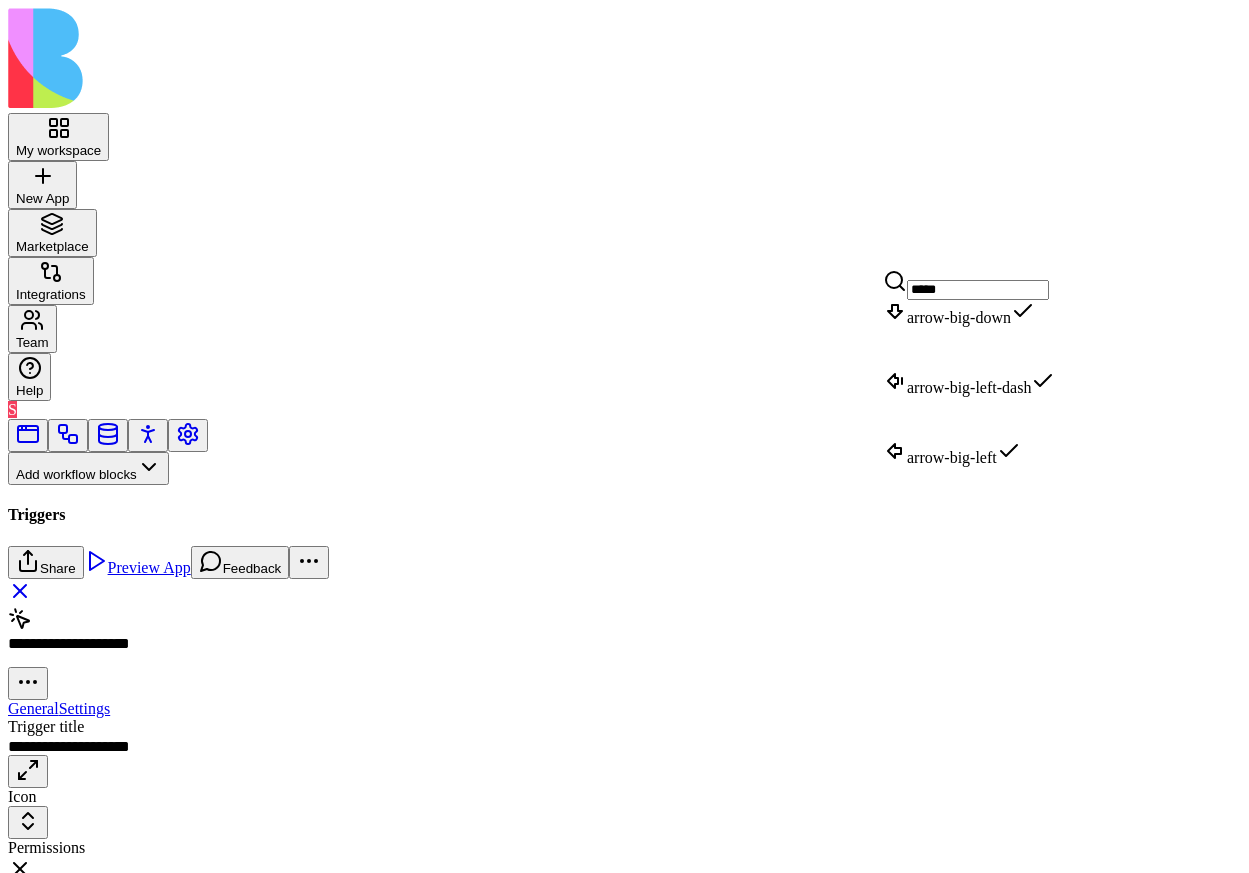 scroll, scrollTop: 127, scrollLeft: 0, axis: vertical 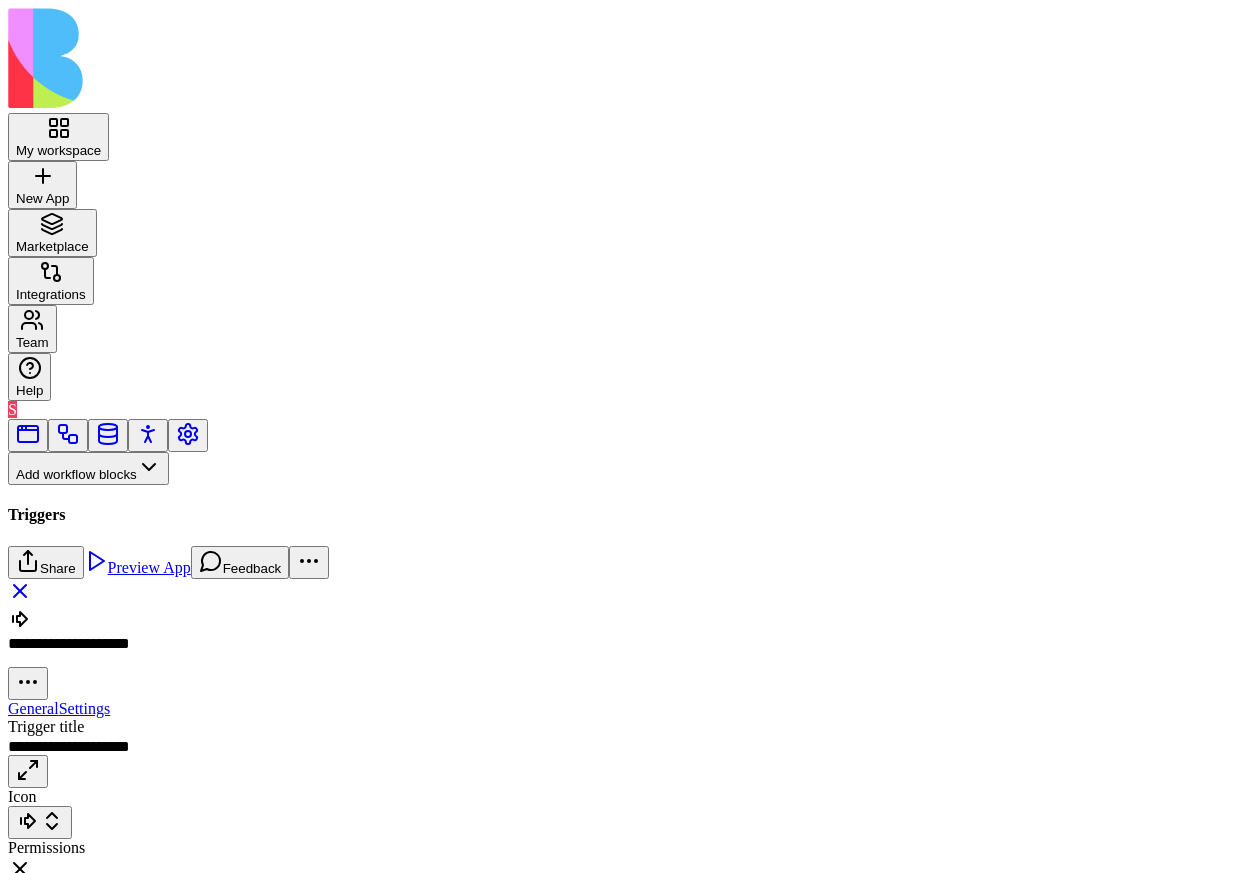 click at bounding box center (624, 579) 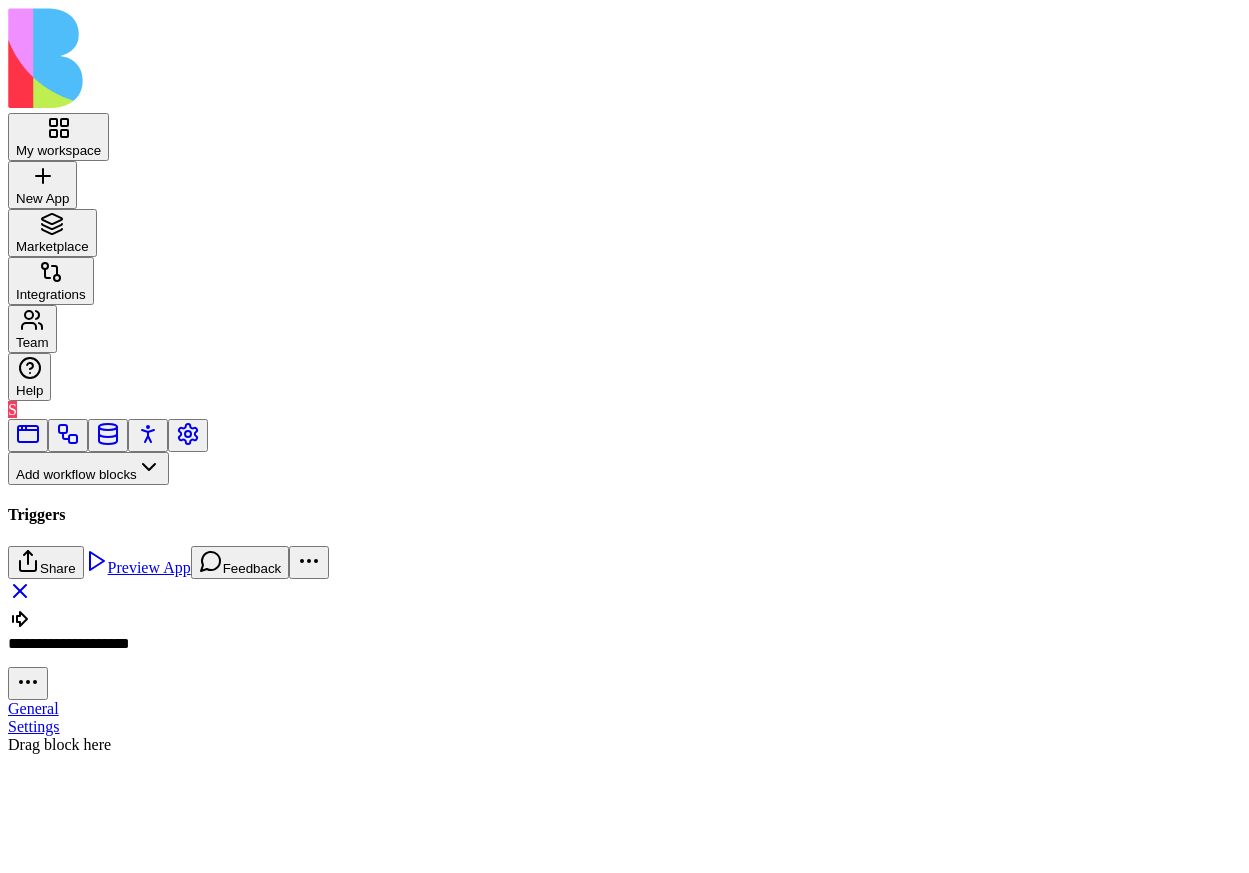 click at bounding box center [103, 506] 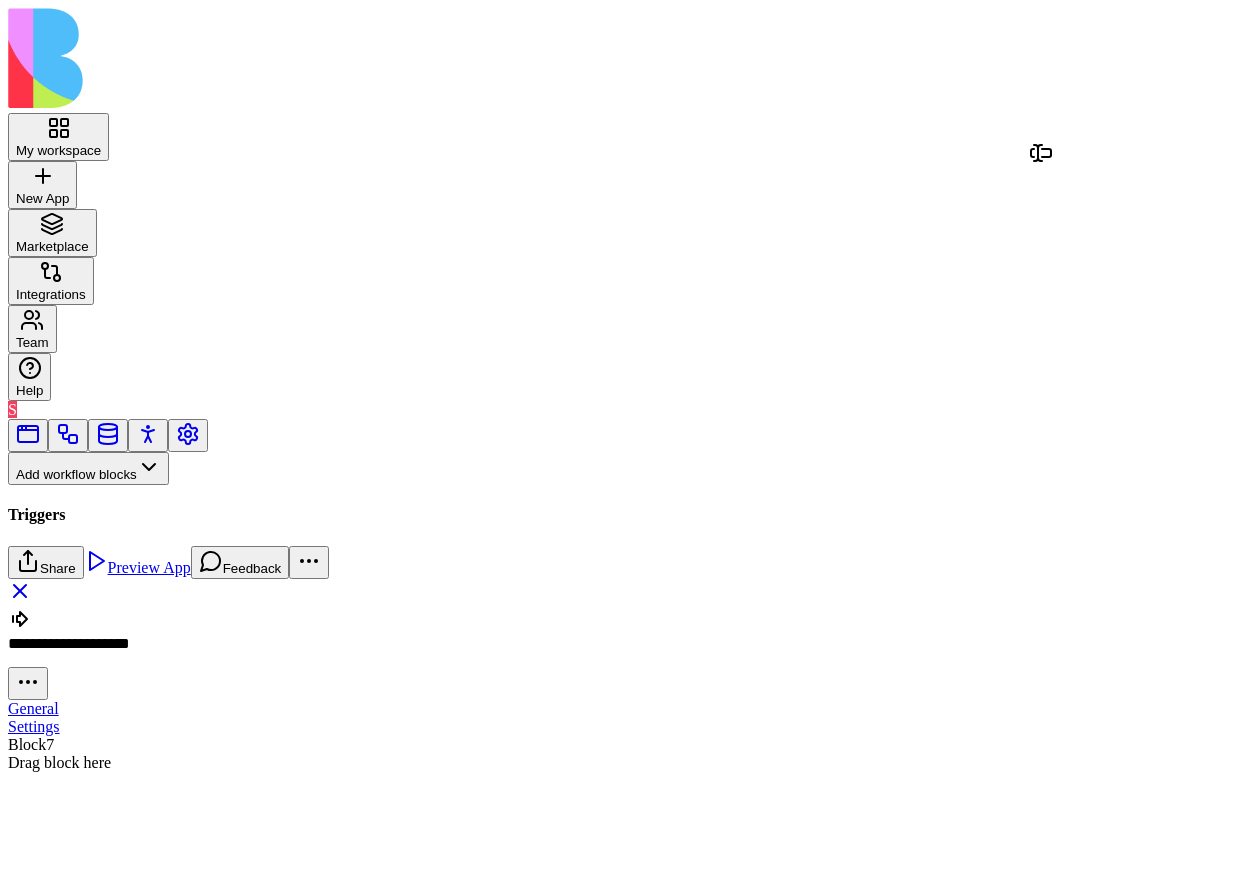 drag, startPoint x: 107, startPoint y: 234, endPoint x: 1068, endPoint y: 167, distance: 963.33276 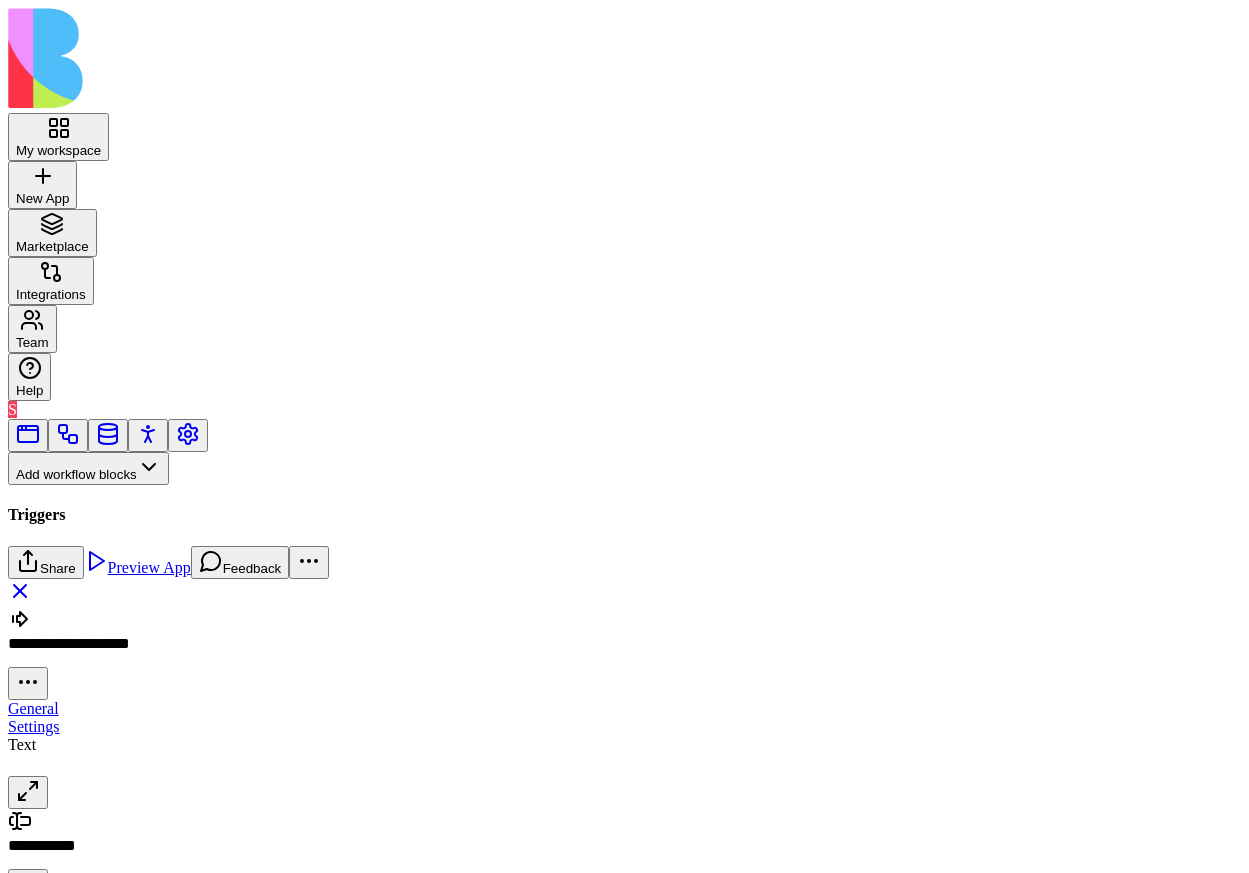 click on "****" at bounding box center (20, 948) 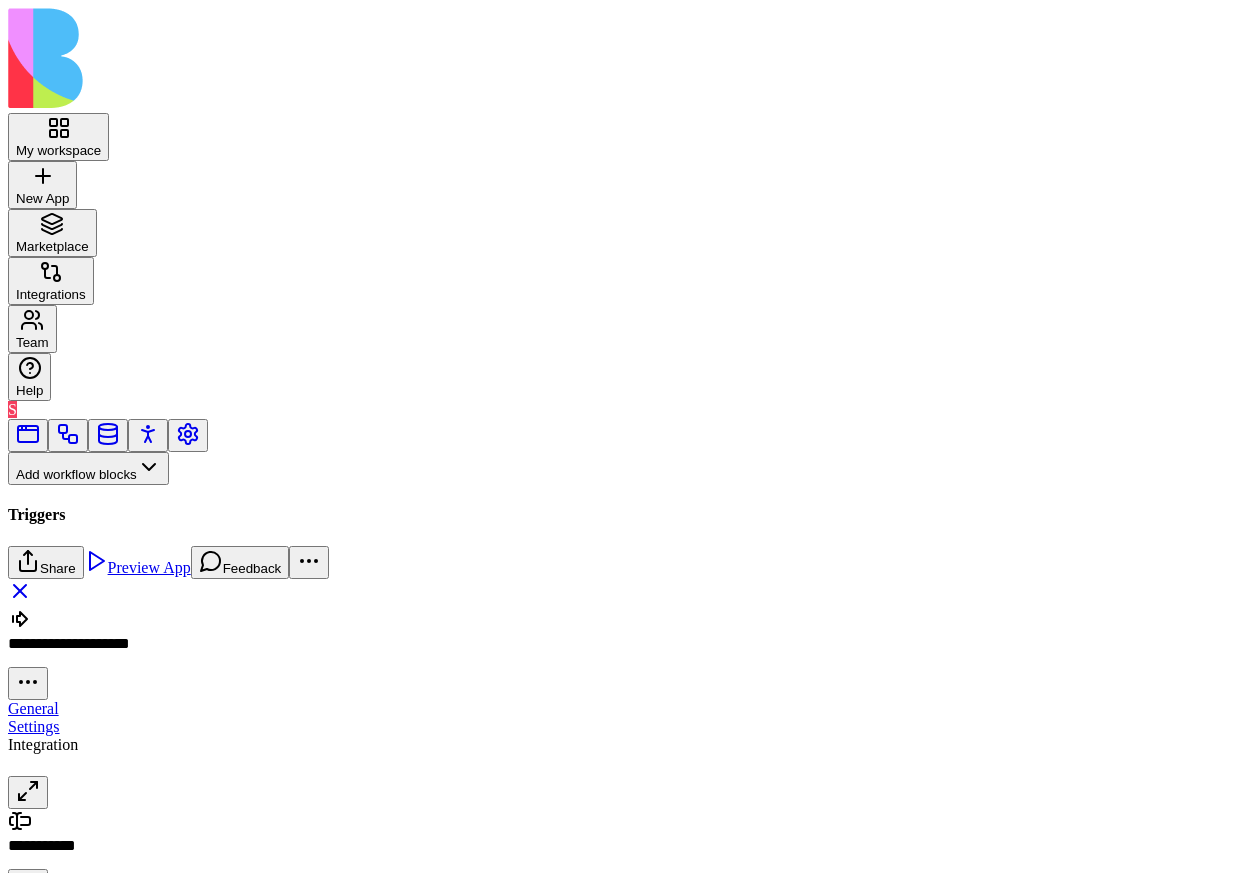 click on "**********" at bounding box center [624, 850] 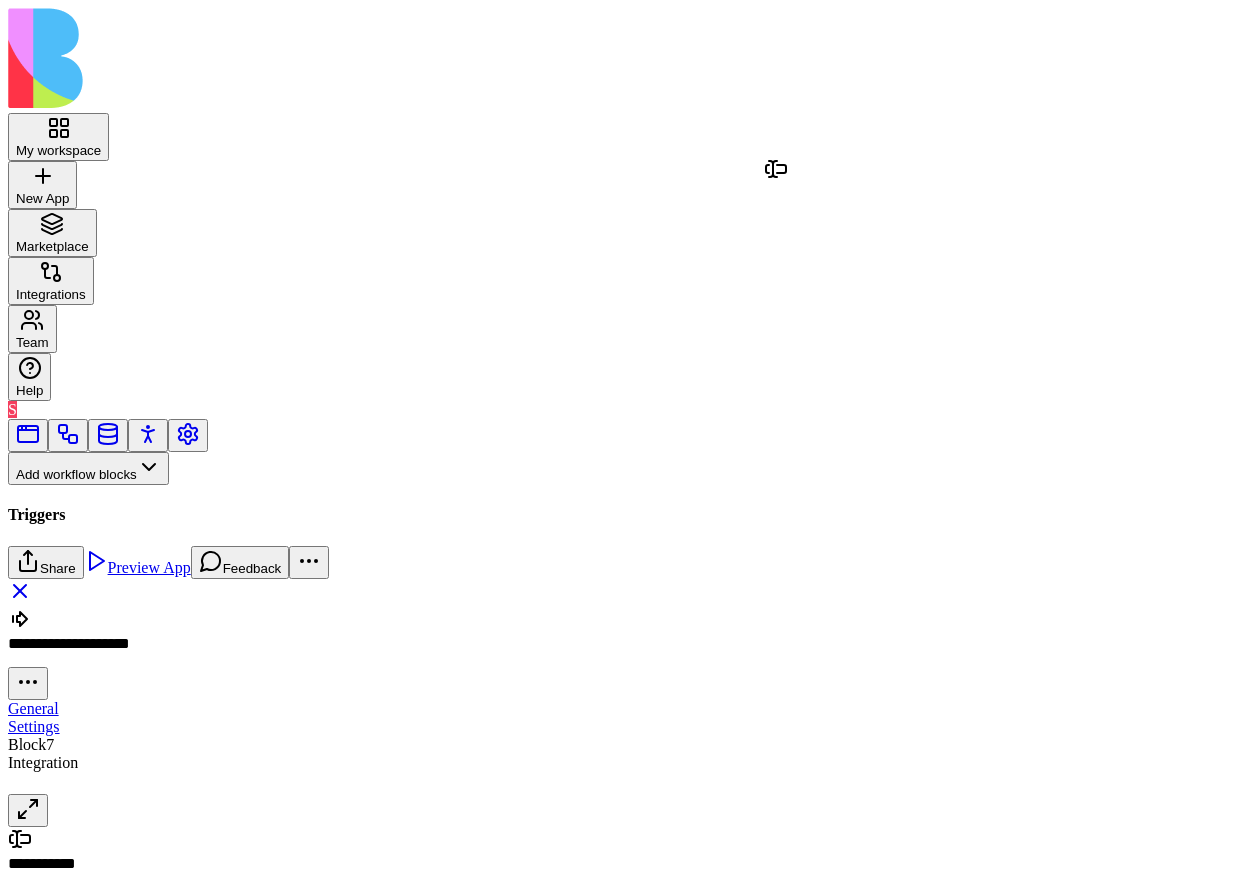 drag, startPoint x: 103, startPoint y: 238, endPoint x: 876, endPoint y: 260, distance: 773.313 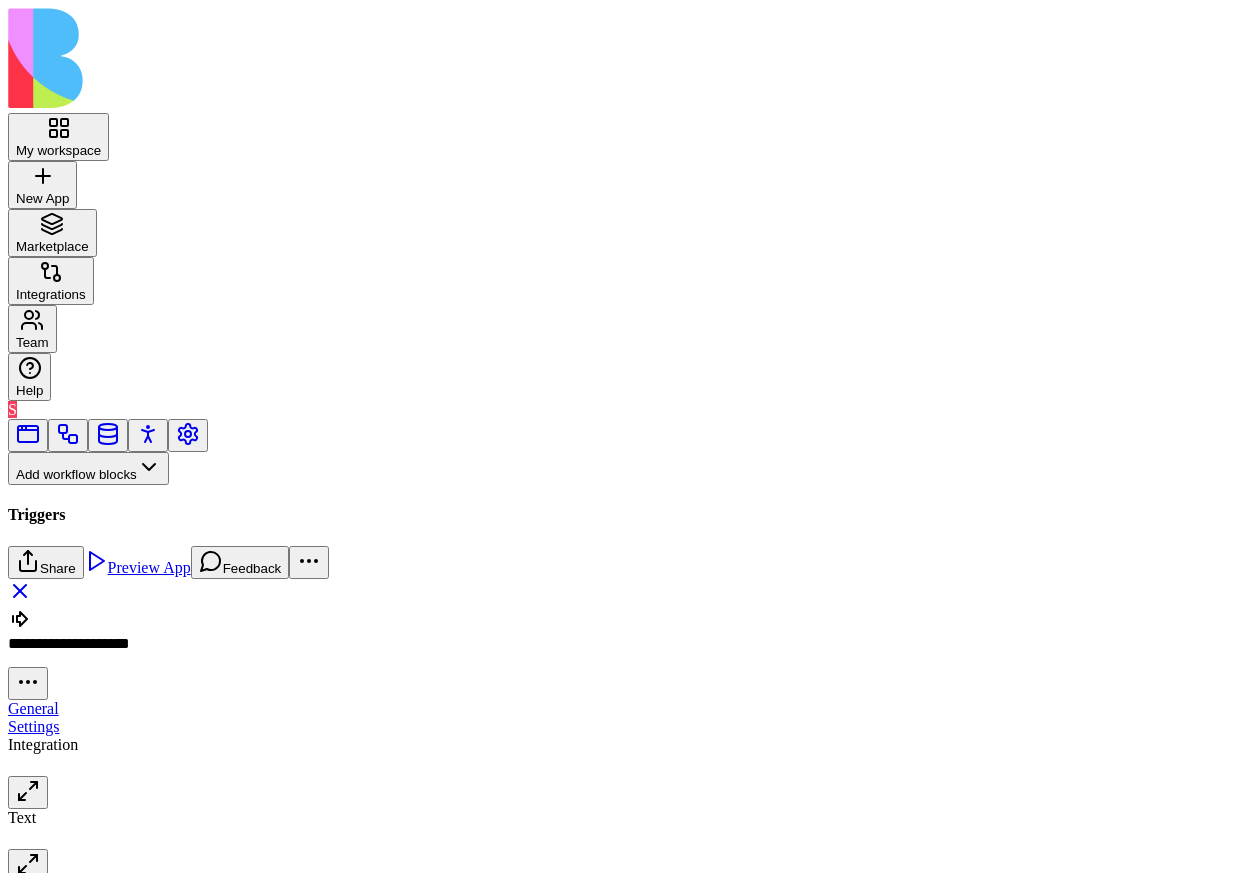 click on "****" at bounding box center (130, 1021) 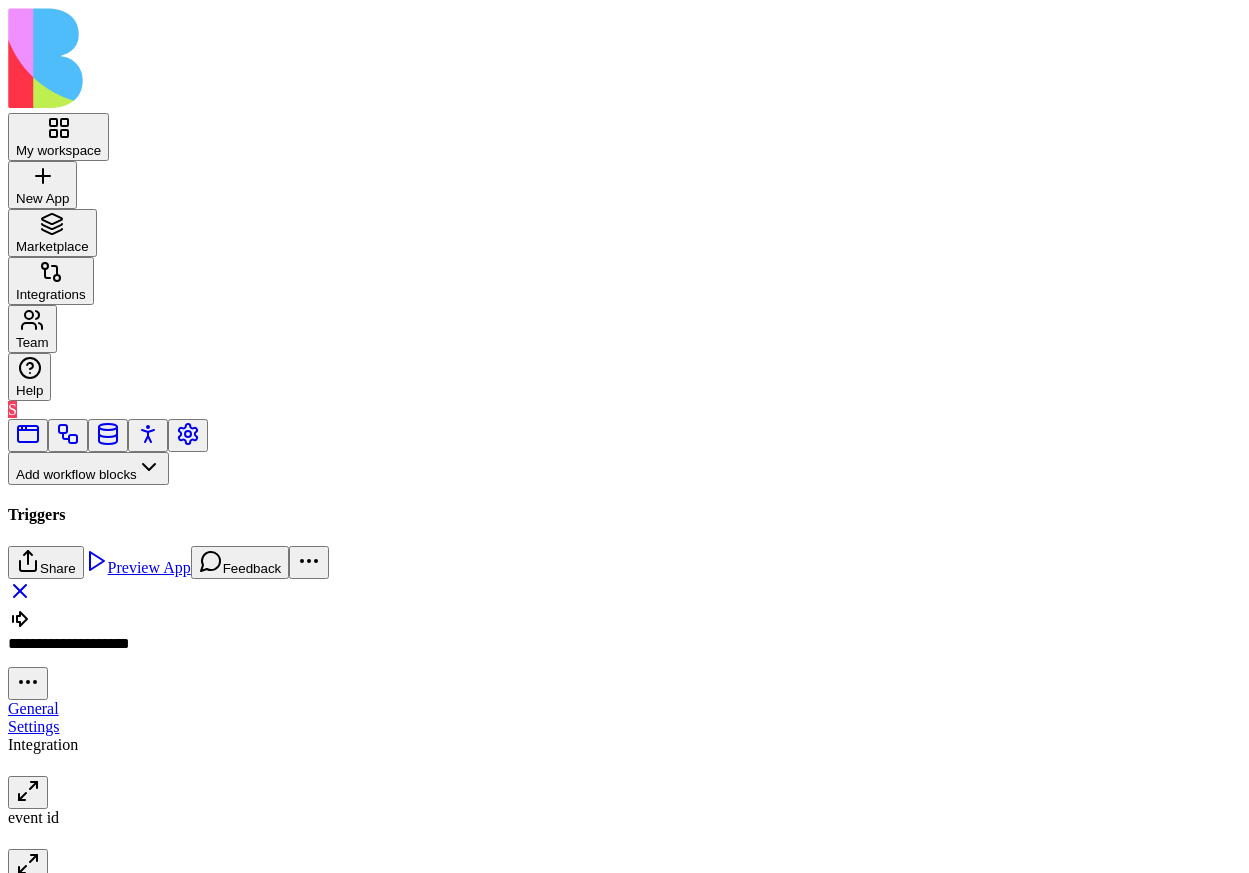 type 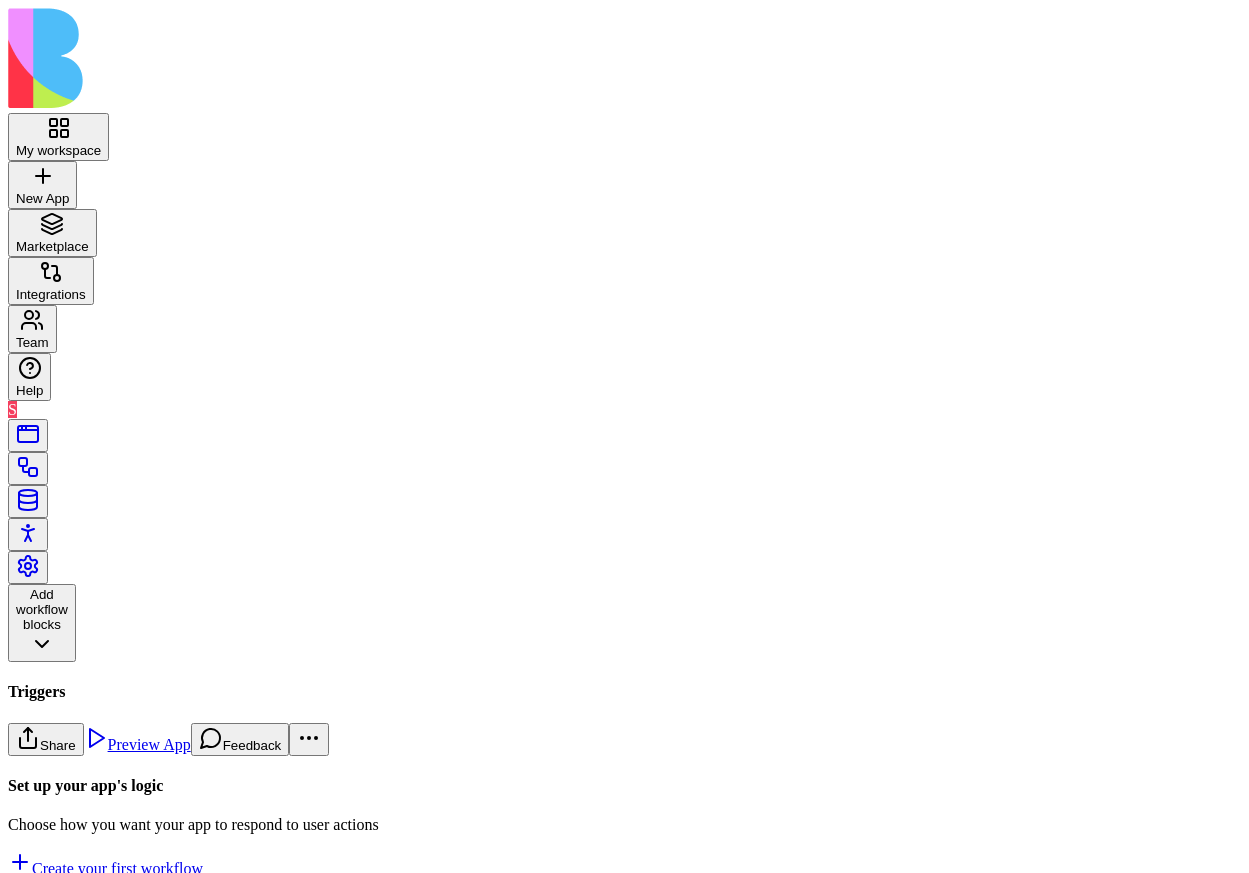 scroll, scrollTop: 0, scrollLeft: 0, axis: both 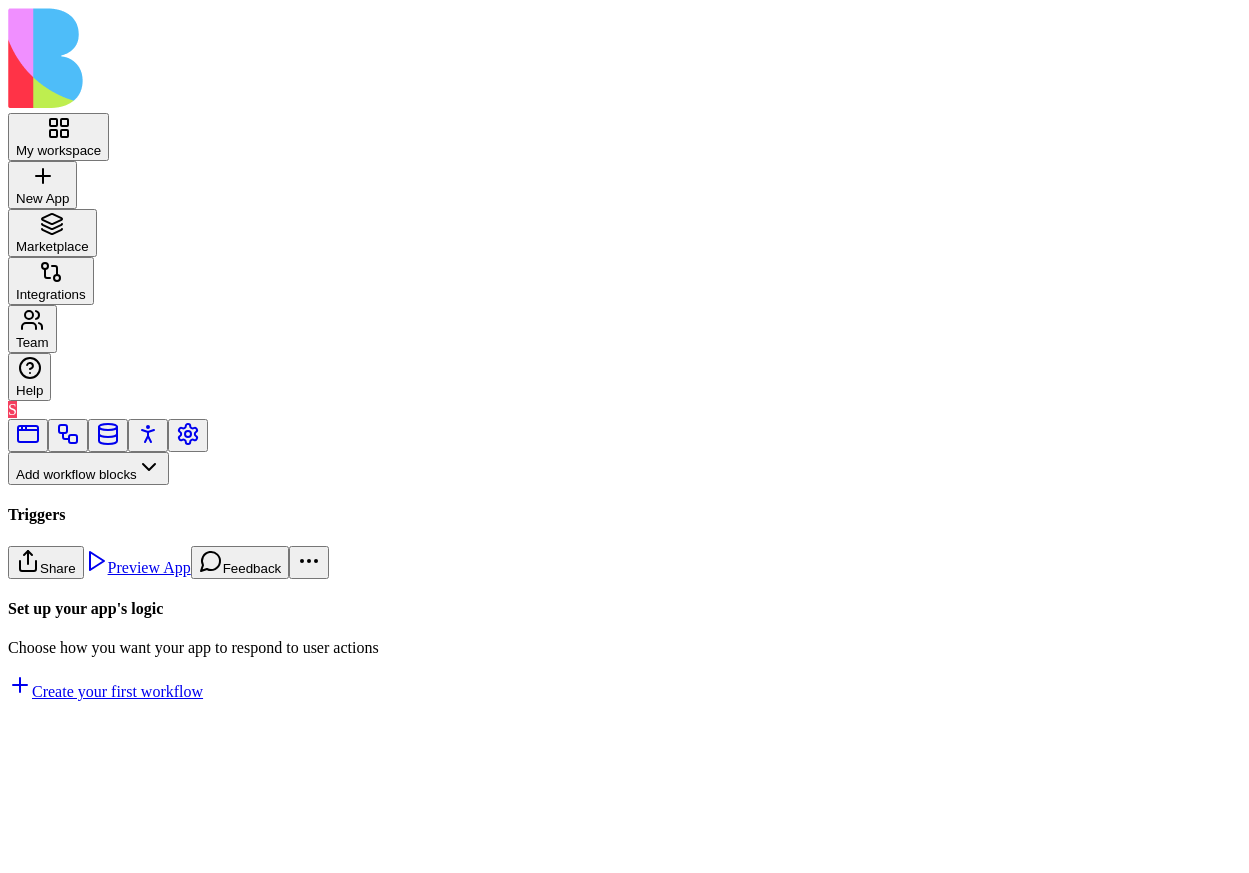 click on "Workflows" at bounding box center (58, 501) 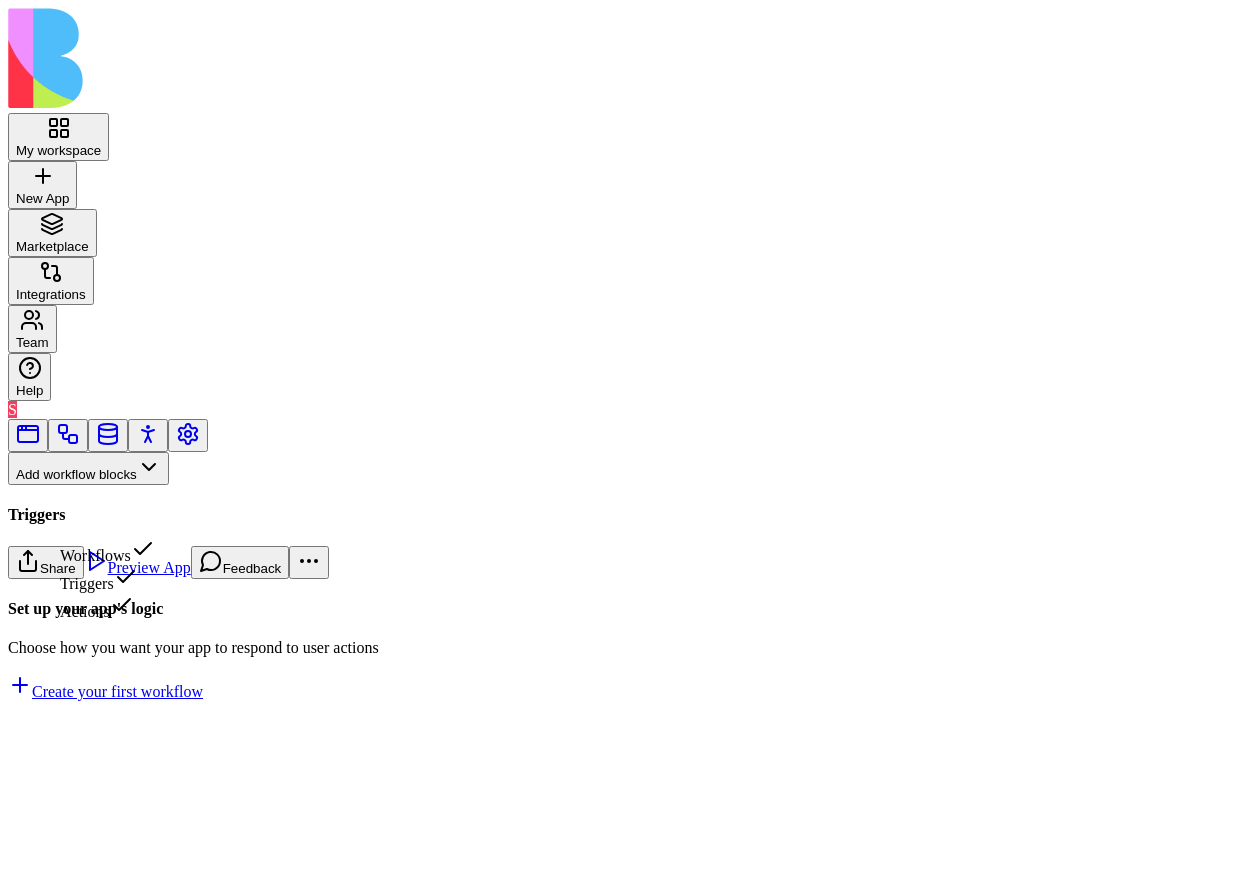 click on "Triggers" at bounding box center [107, 579] 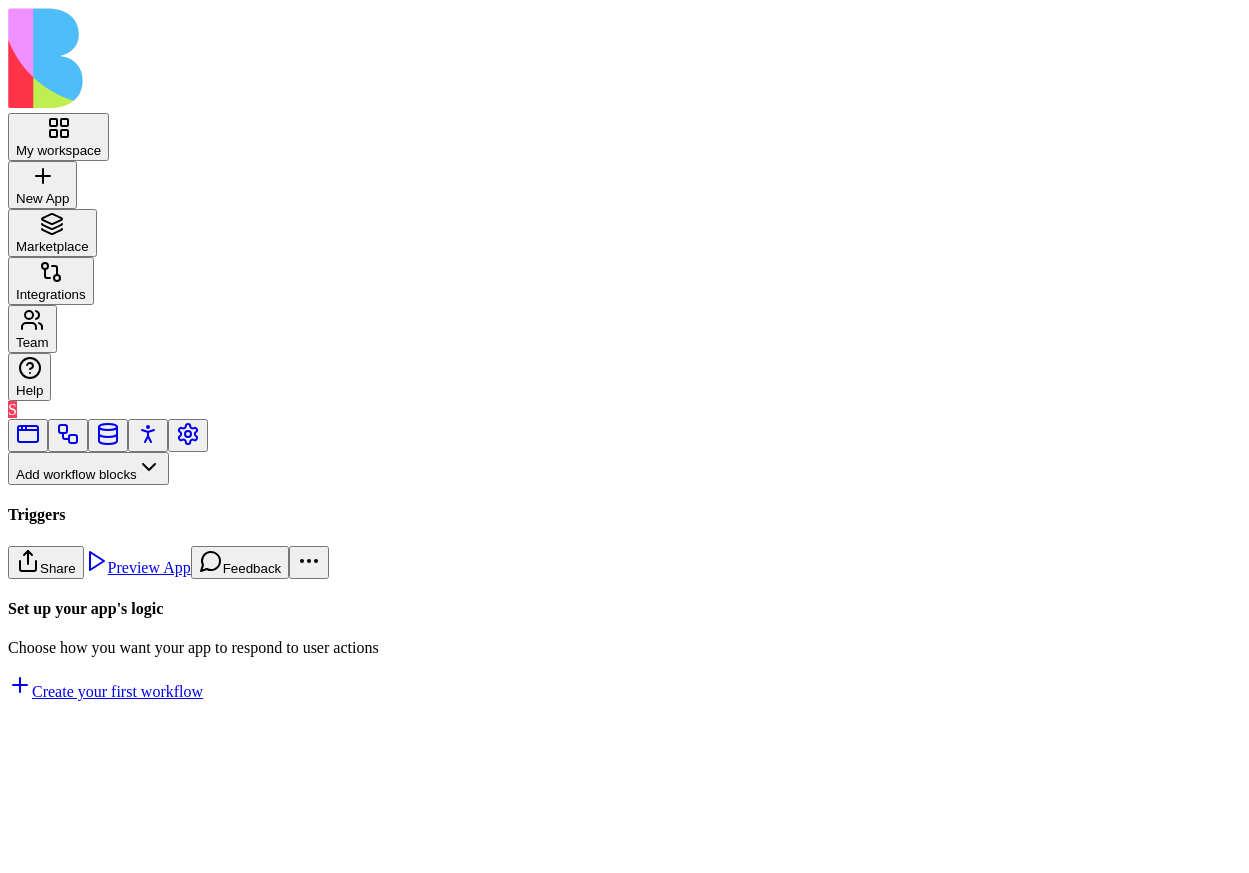 click on "ExternalEventTrigger" at bounding box center (133, 929) 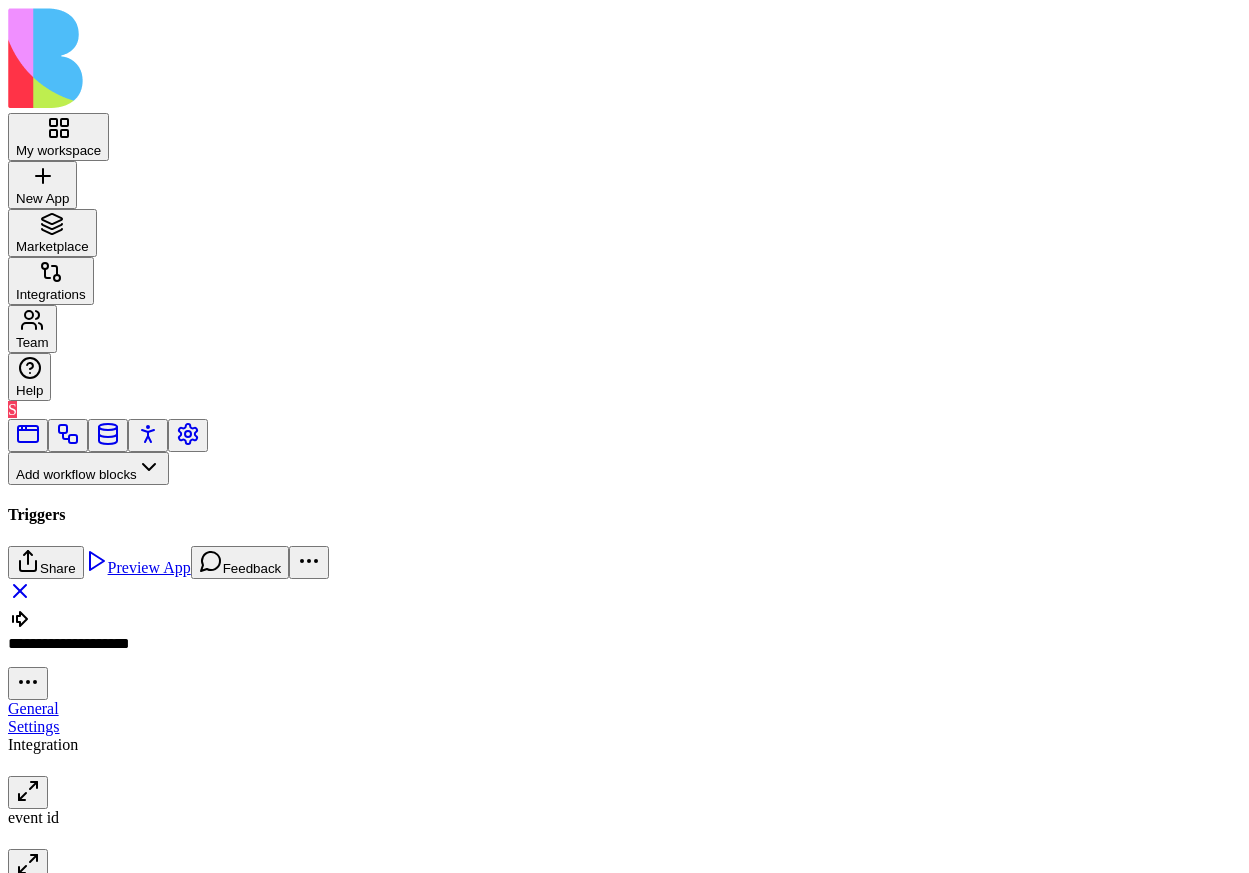 click on "**********" at bounding box center (133, 653) 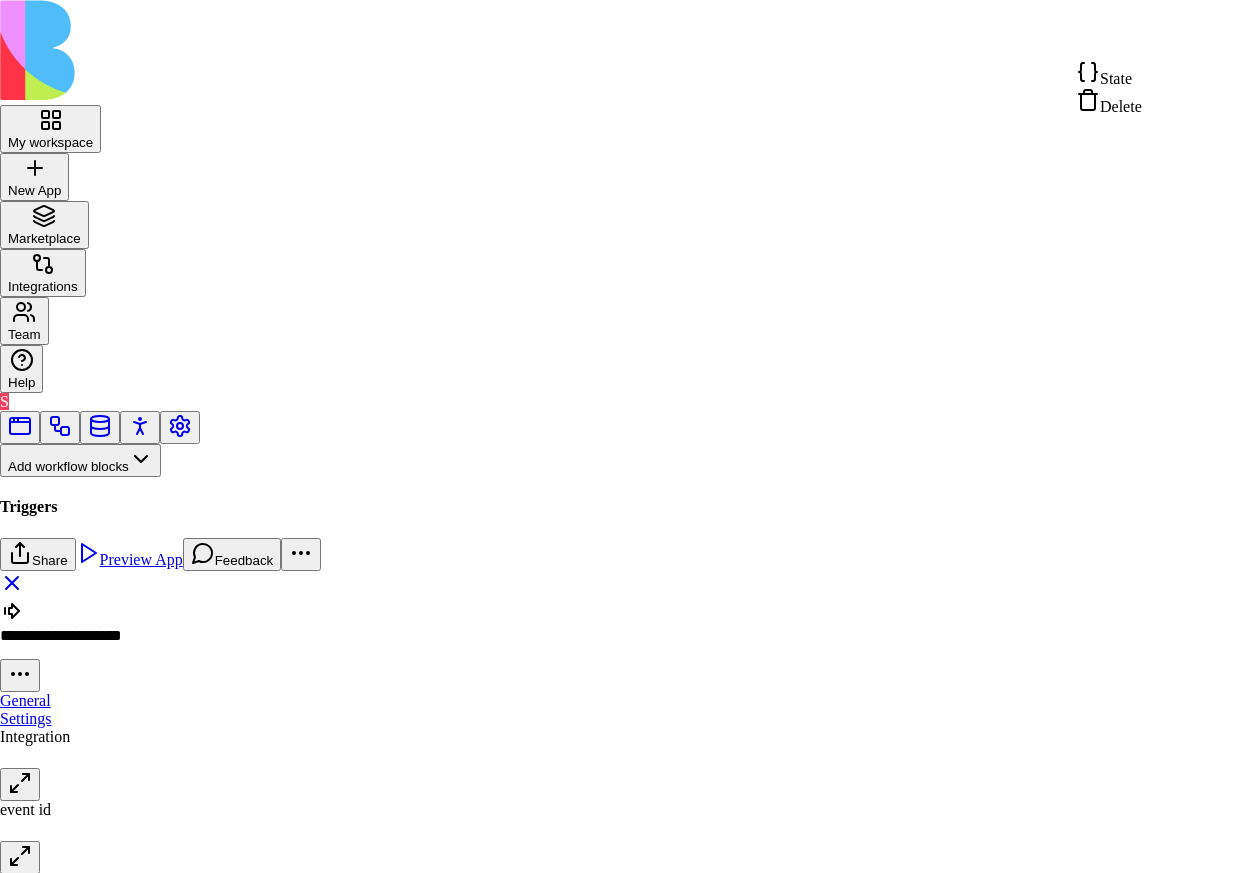 click on "State" at bounding box center (1116, 78) 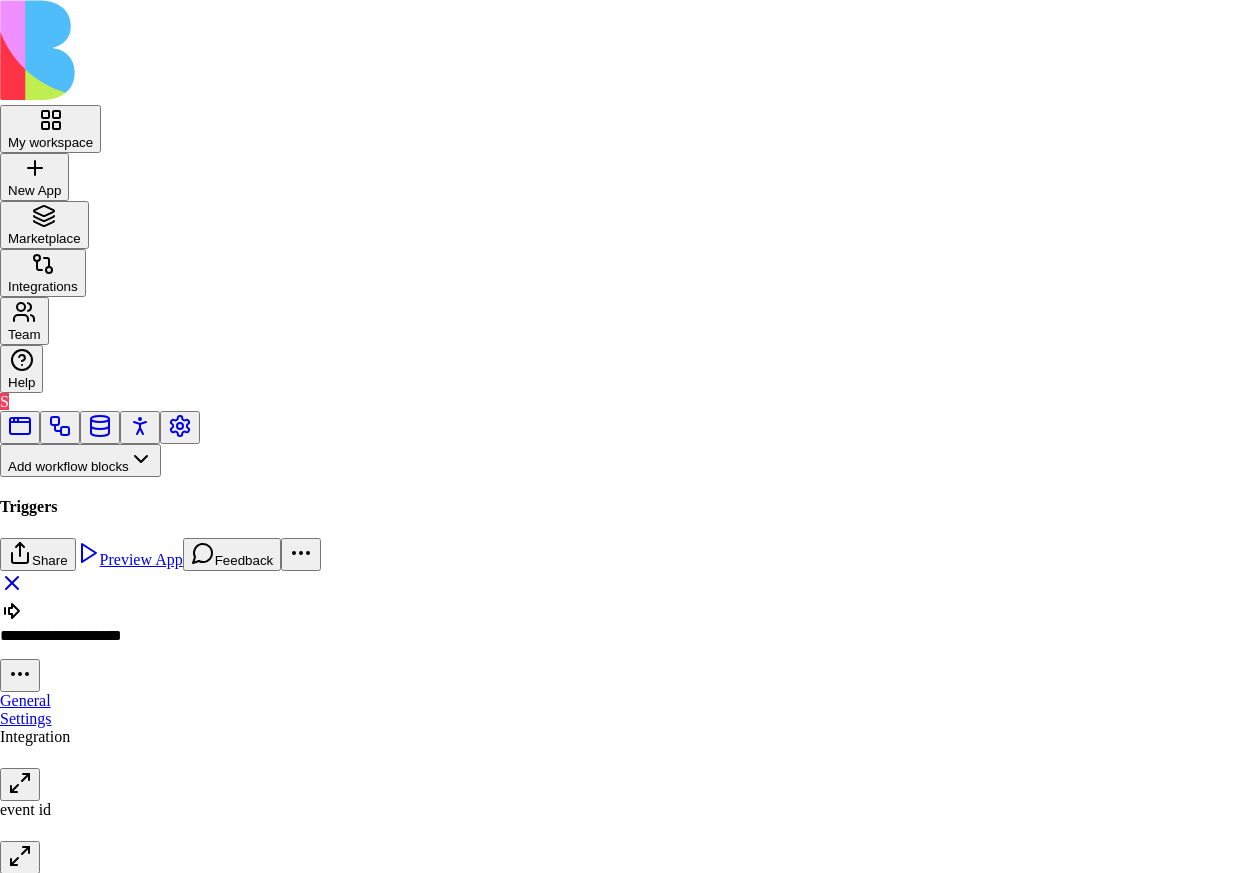 click on "]        }      }    } ,    "data" :  {      "title" :  "ExternalEventTrigger" ,      "publish" :  "public" ,      "url" :  "{{actions}}/actions/triggers/external-event" ,      "exposedToAiCode" :  true ,      "iconName" :  "arrow-big-right-dash"    } ,    "state" :  "active" ,    "updatedAt" :  "2025-07-08T13:38:42.563Z" }" at bounding box center [355, 1134] 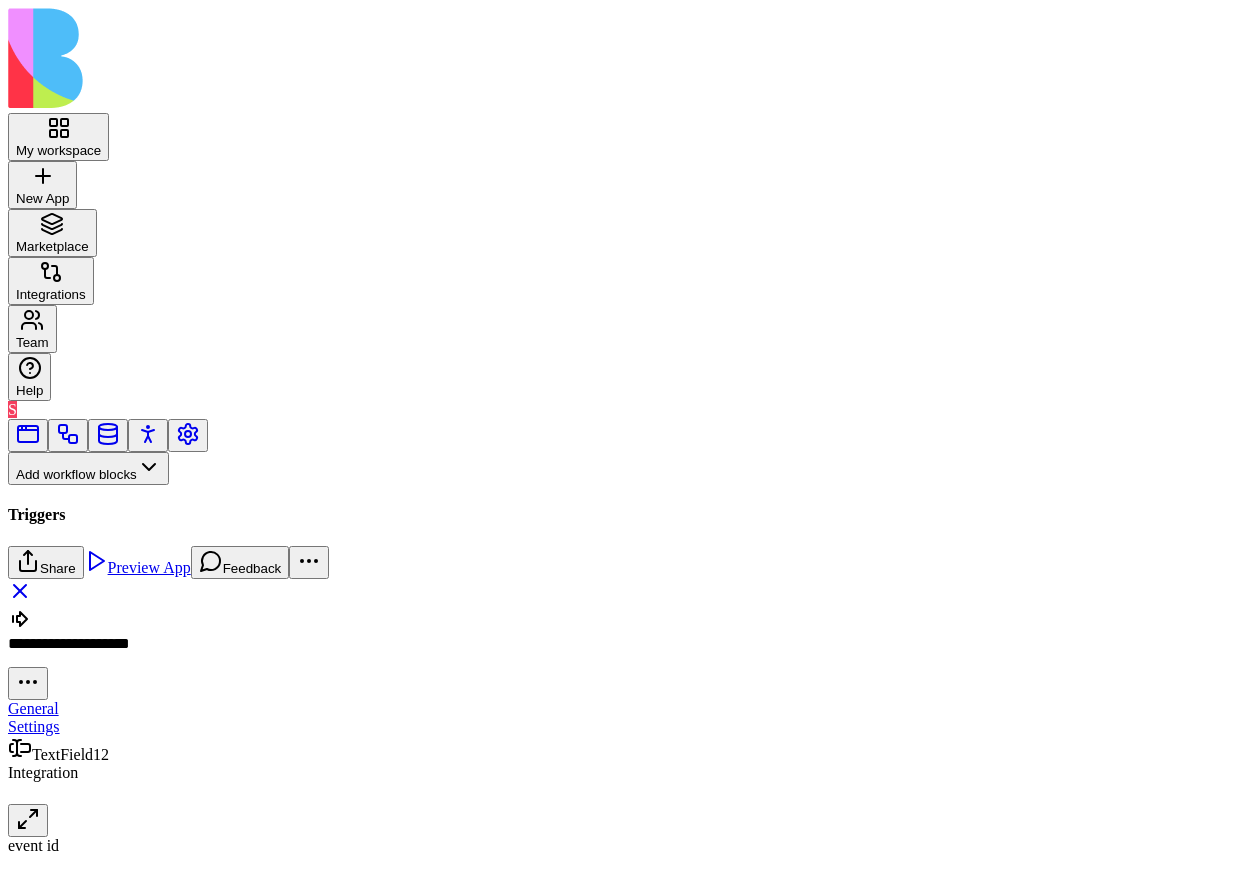 click on "Integration" at bounding box center (43, 772) 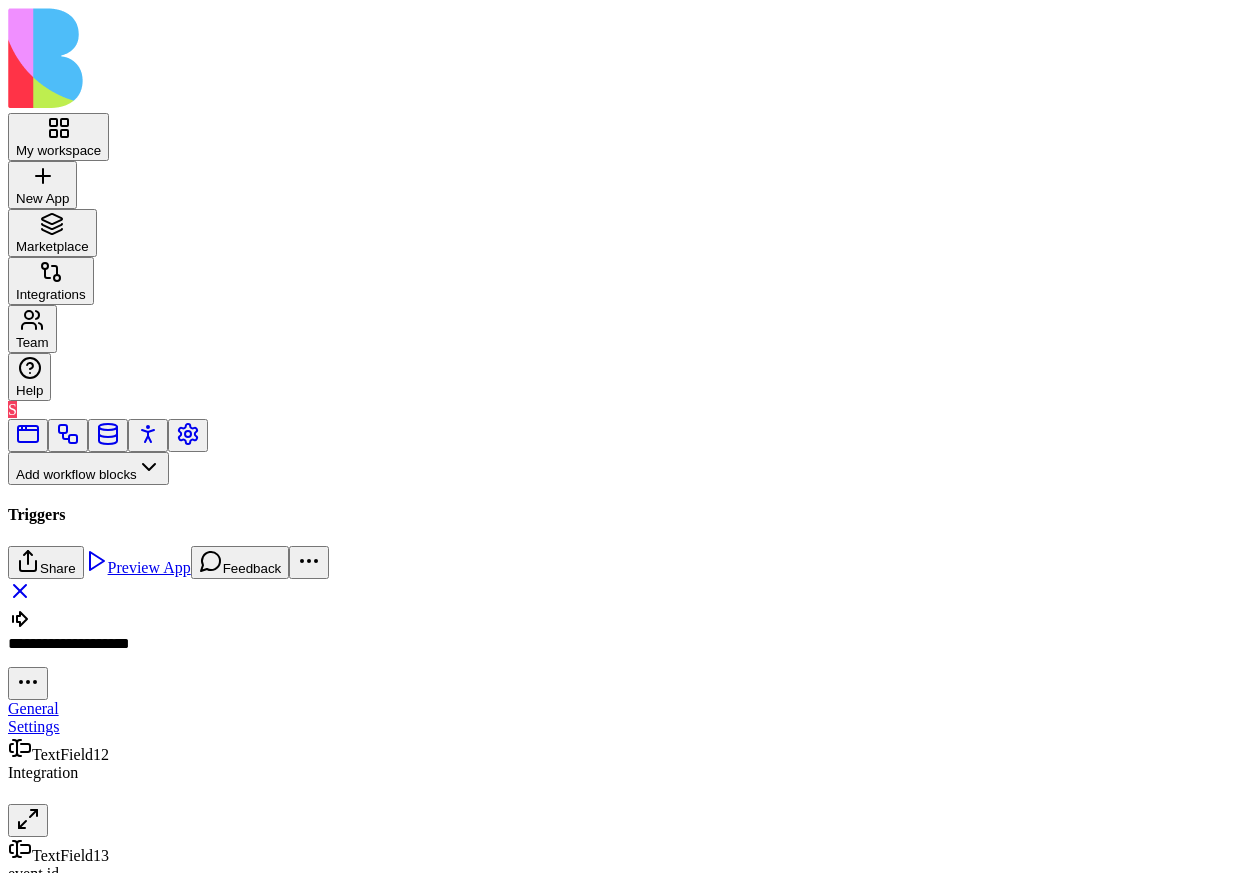 click on "event id" at bounding box center [33, 873] 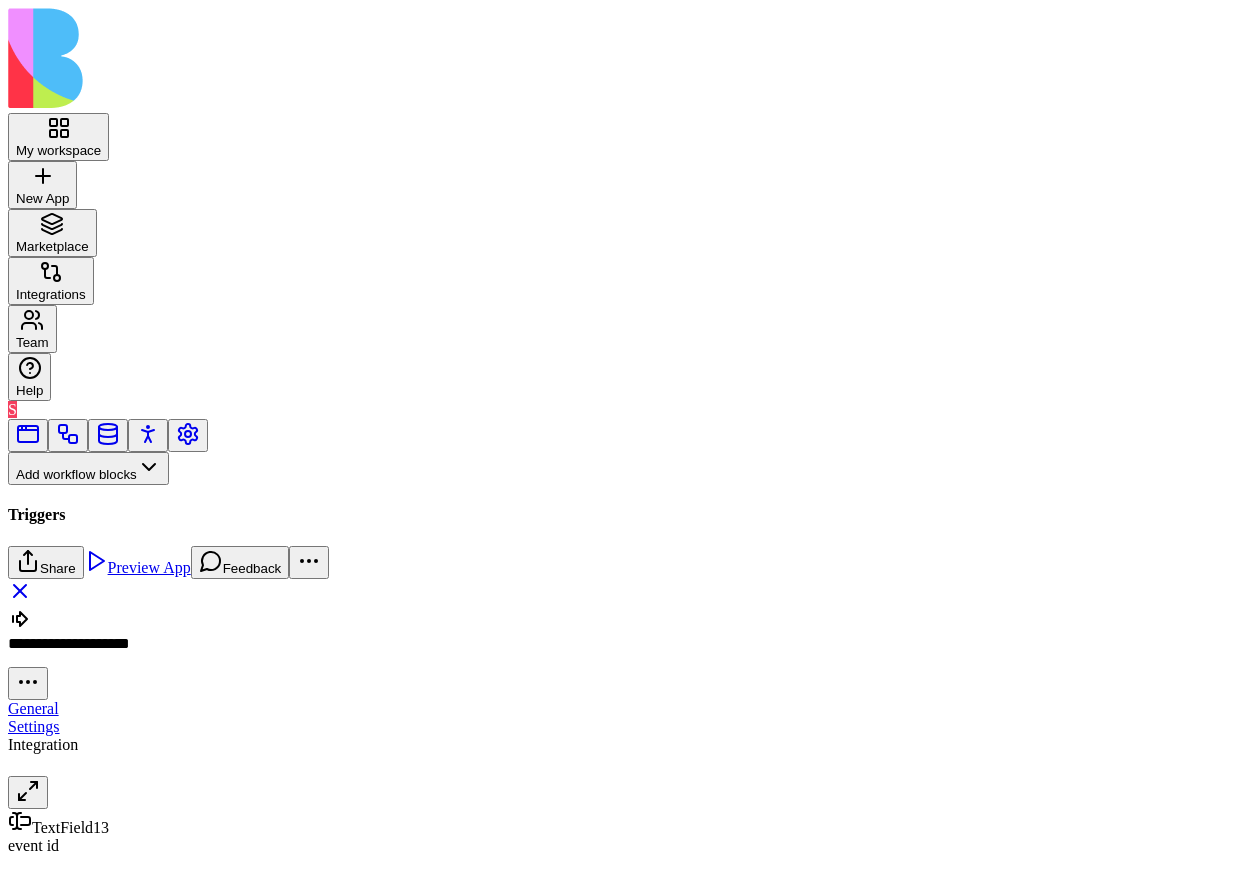 scroll, scrollTop: 137, scrollLeft: 0, axis: vertical 